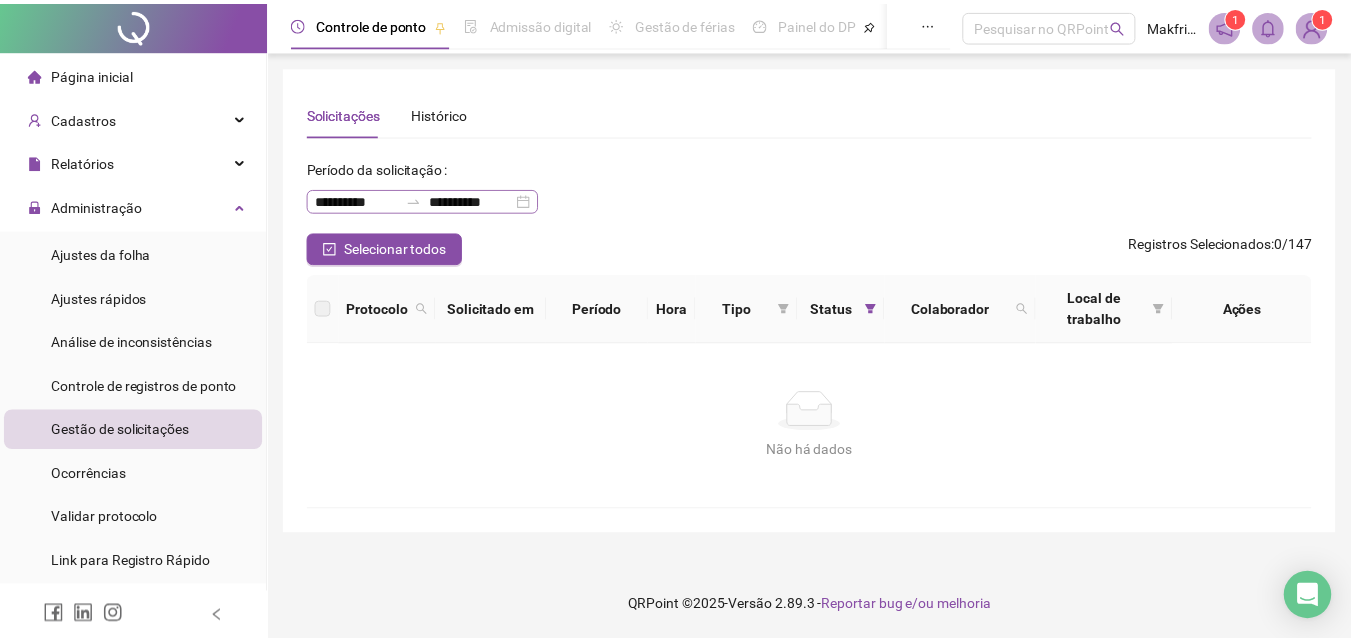 scroll, scrollTop: 0, scrollLeft: 0, axis: both 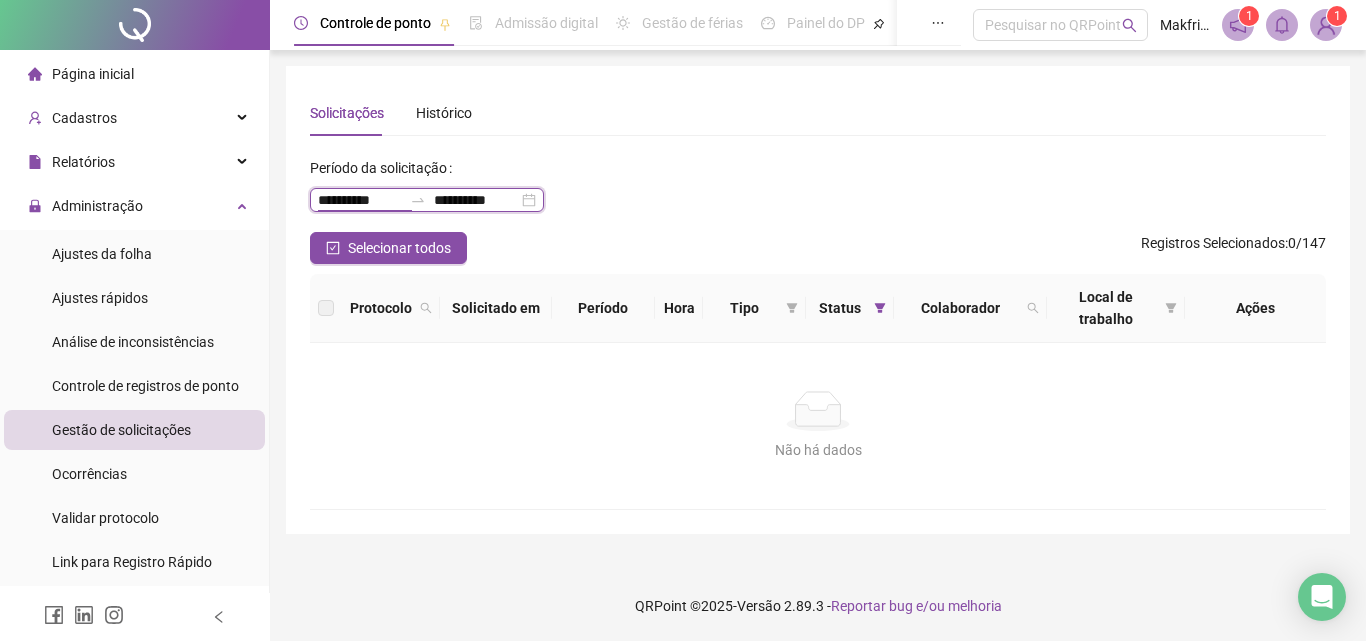 click on "**********" at bounding box center (360, 200) 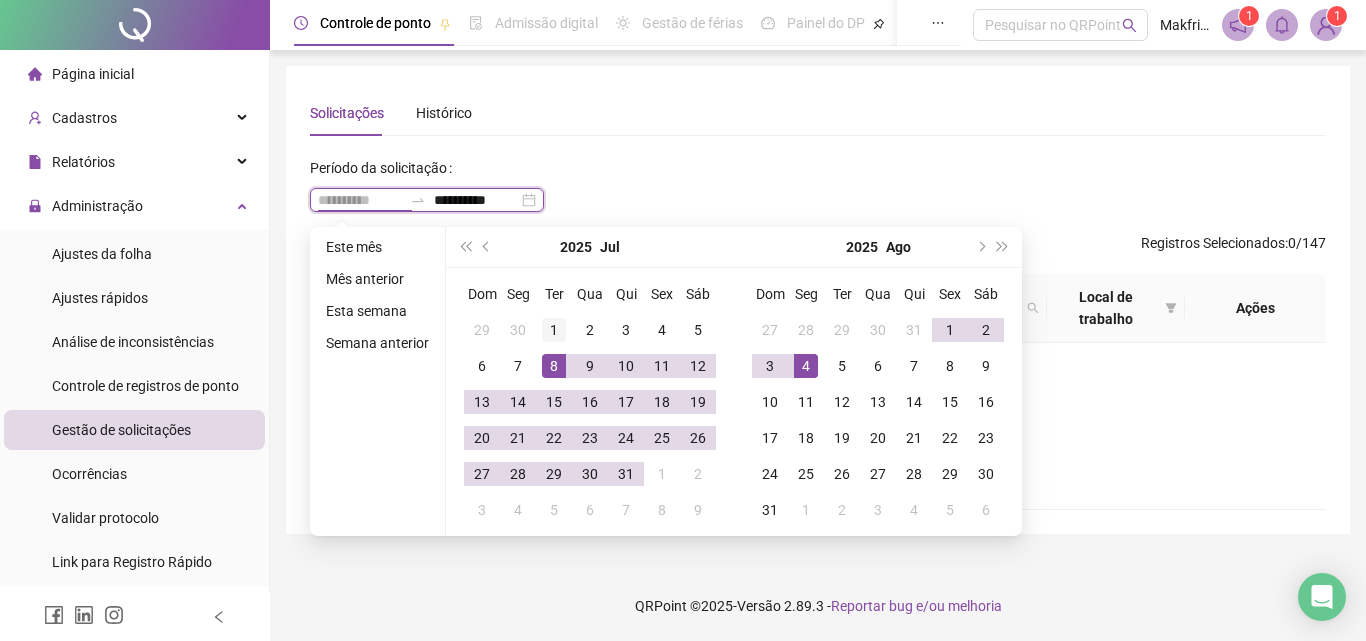 type on "**********" 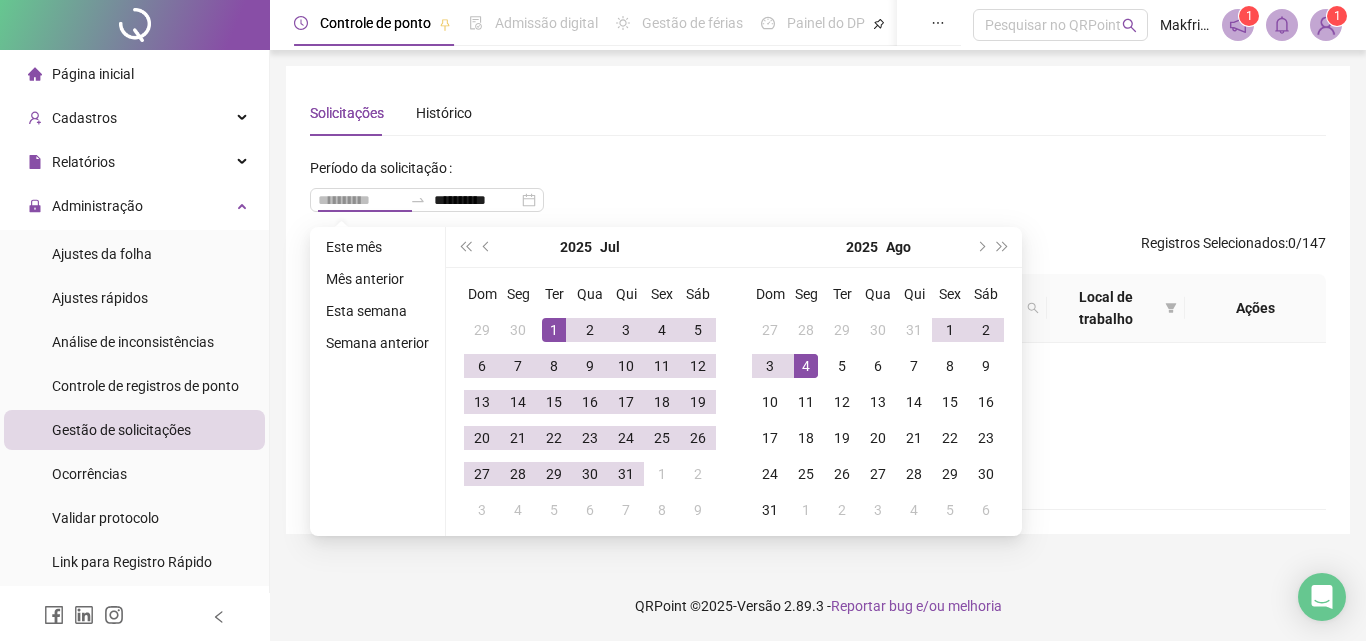 click on "1" at bounding box center [554, 330] 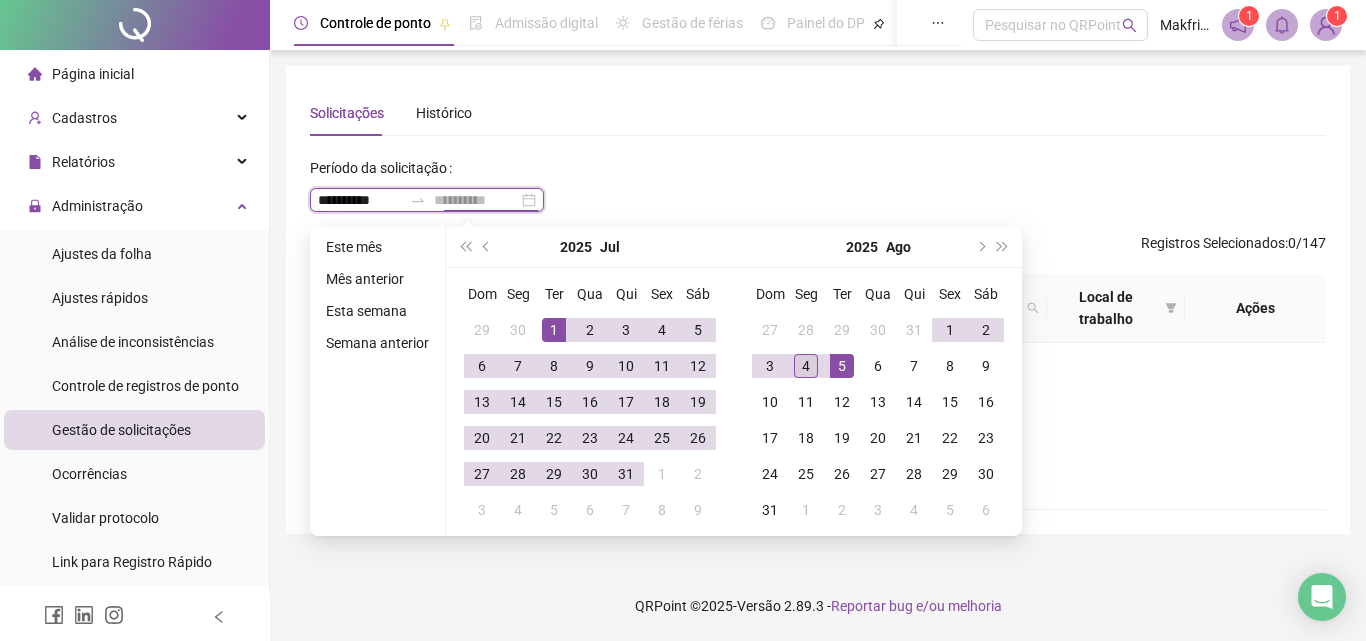 type on "**********" 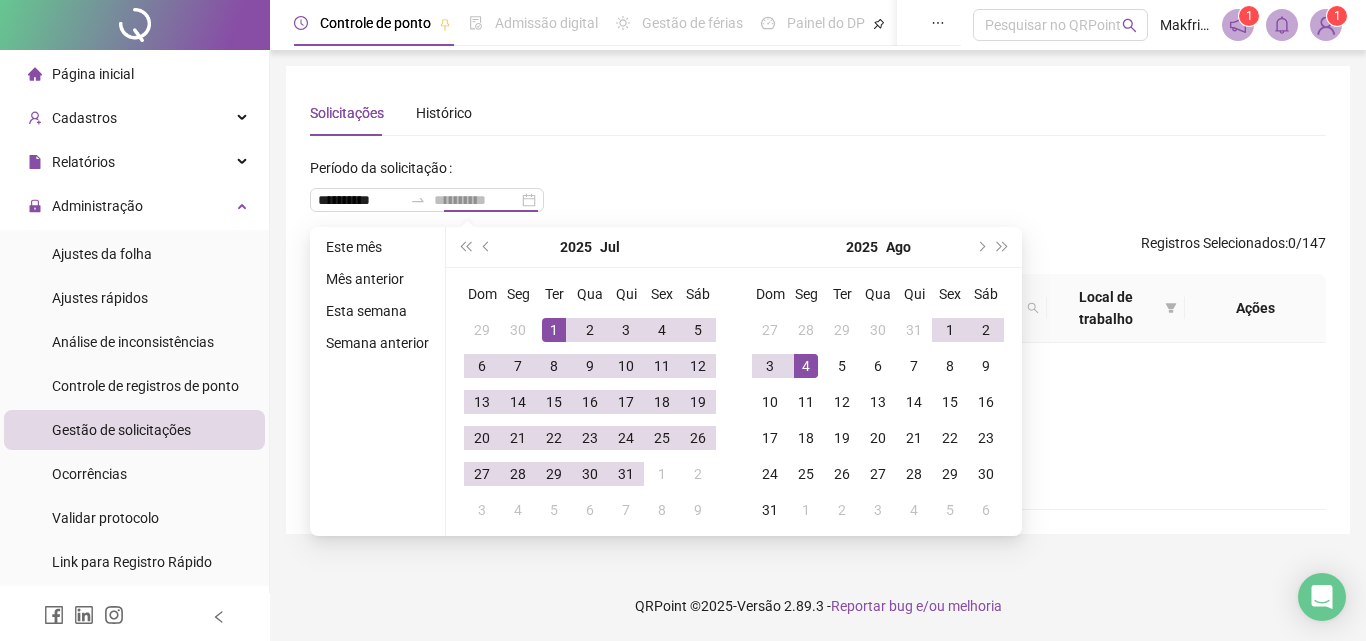 click on "4" at bounding box center [806, 366] 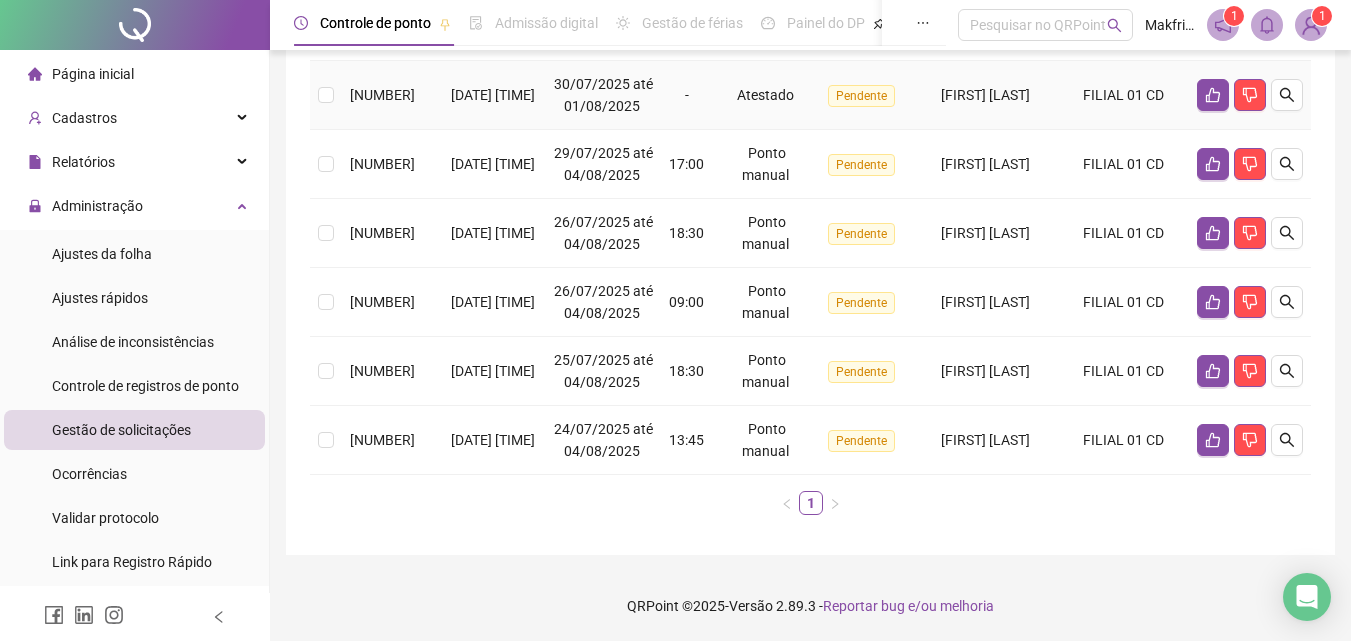 scroll, scrollTop: 596, scrollLeft: 0, axis: vertical 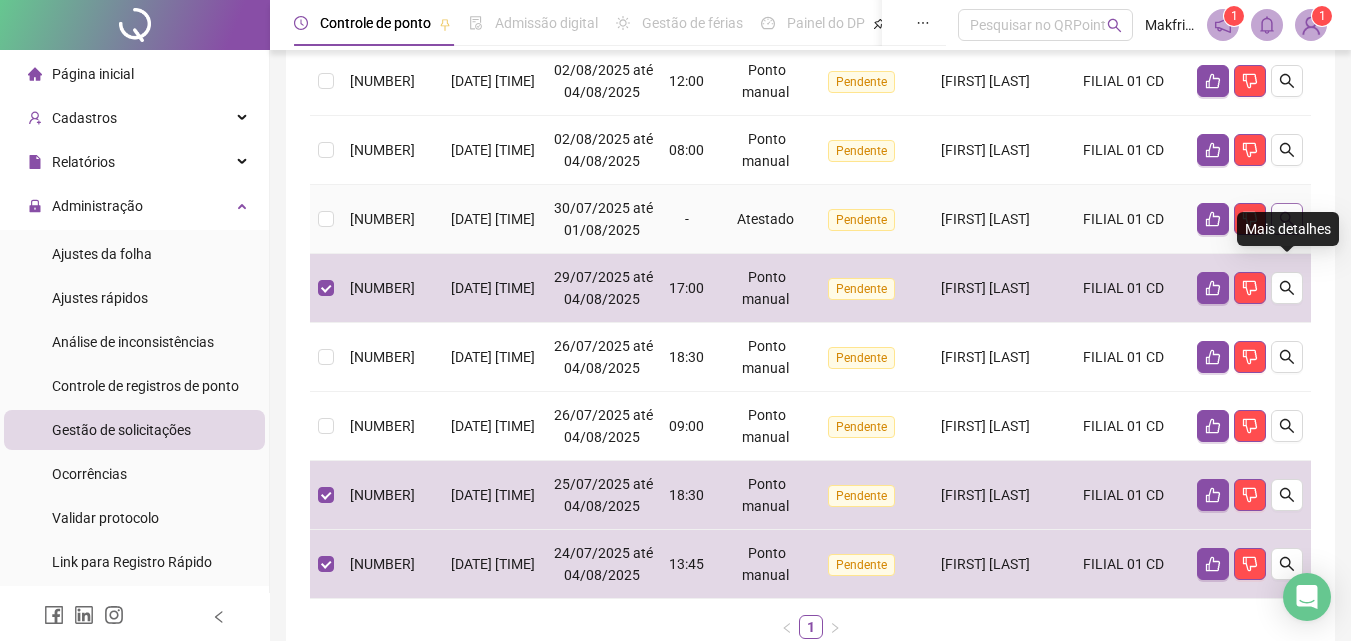 click 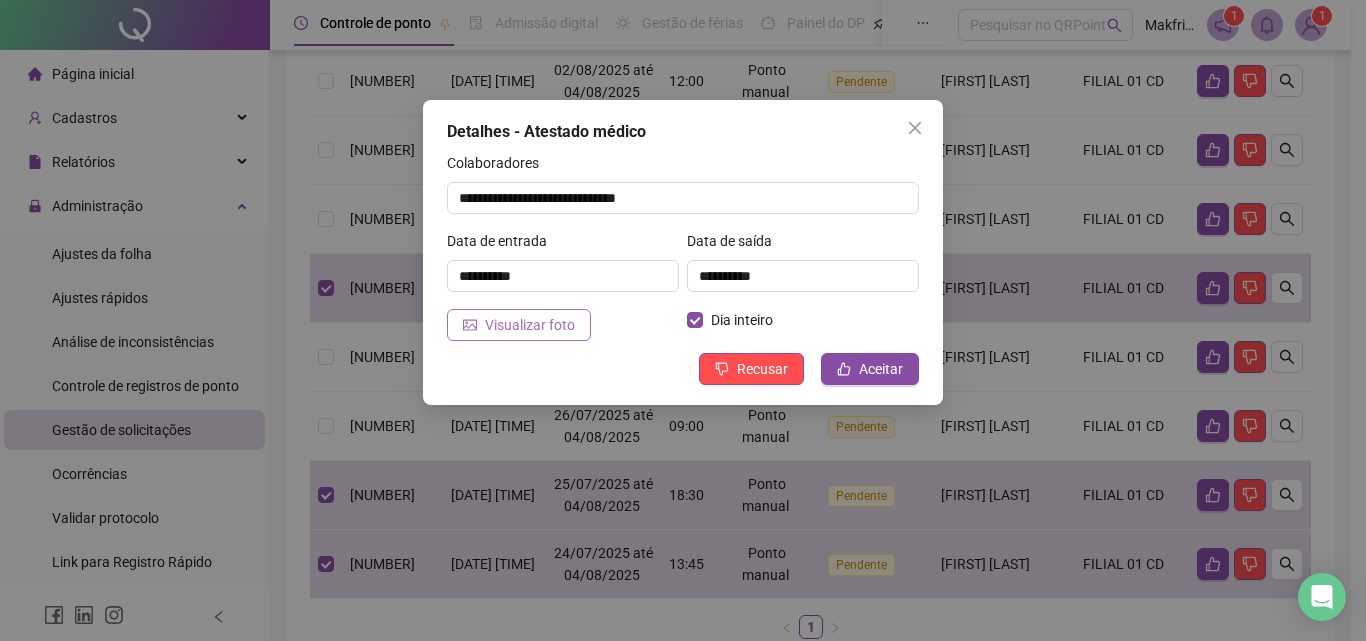 click on "Visualizar foto" at bounding box center (530, 325) 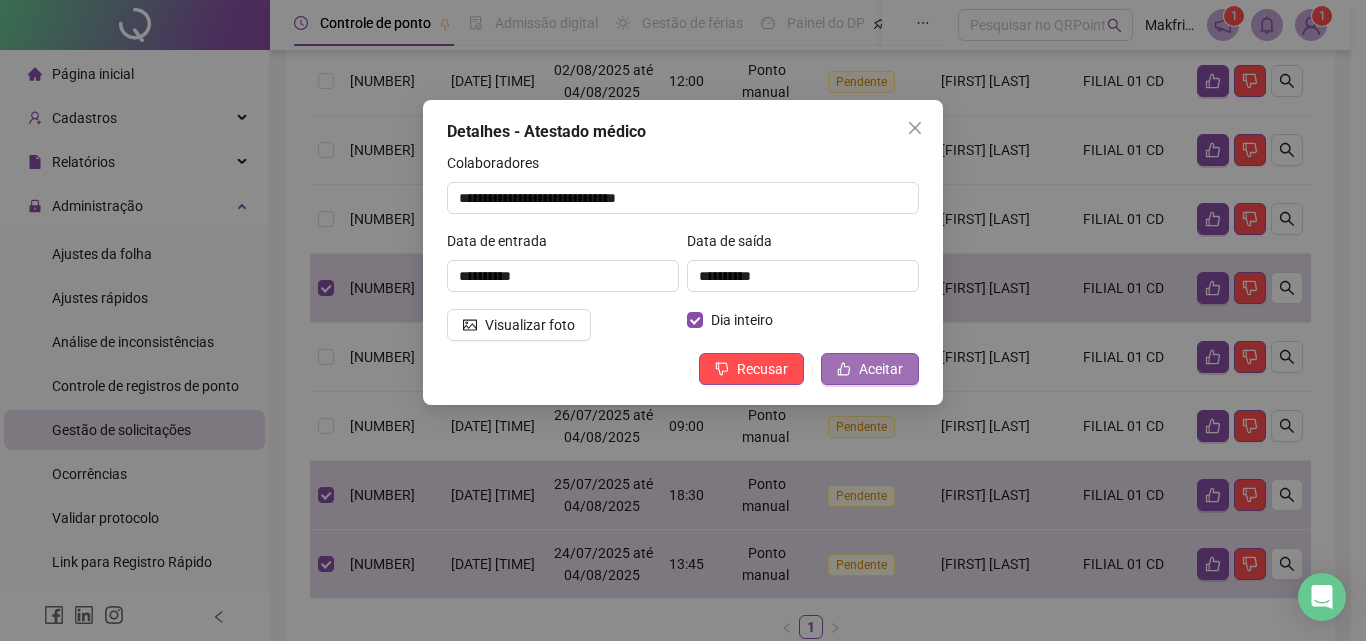 click on "Aceitar" at bounding box center [881, 369] 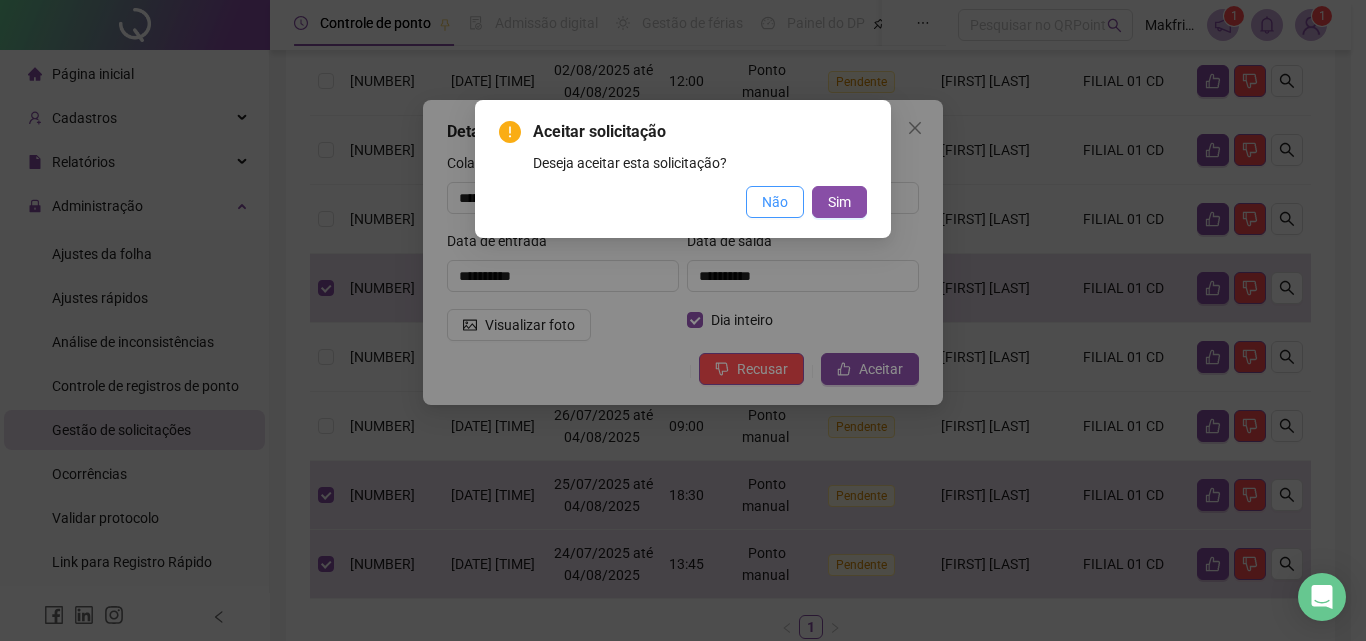 click on "Não" at bounding box center (775, 202) 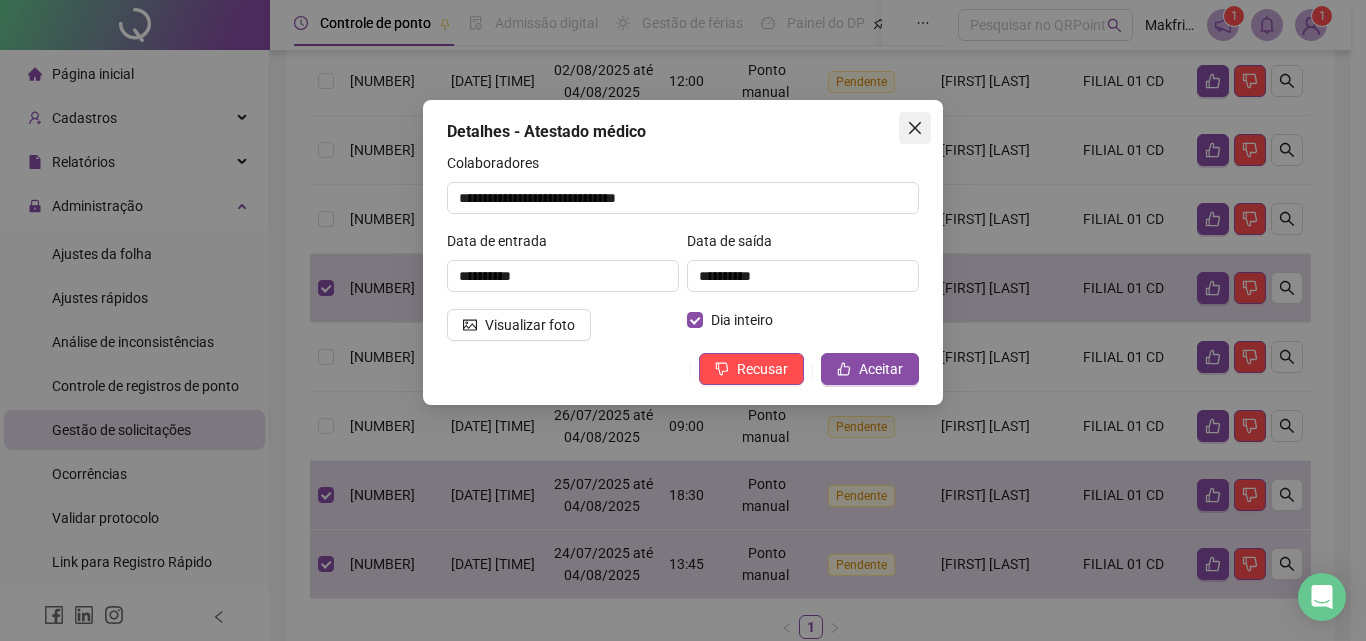 click 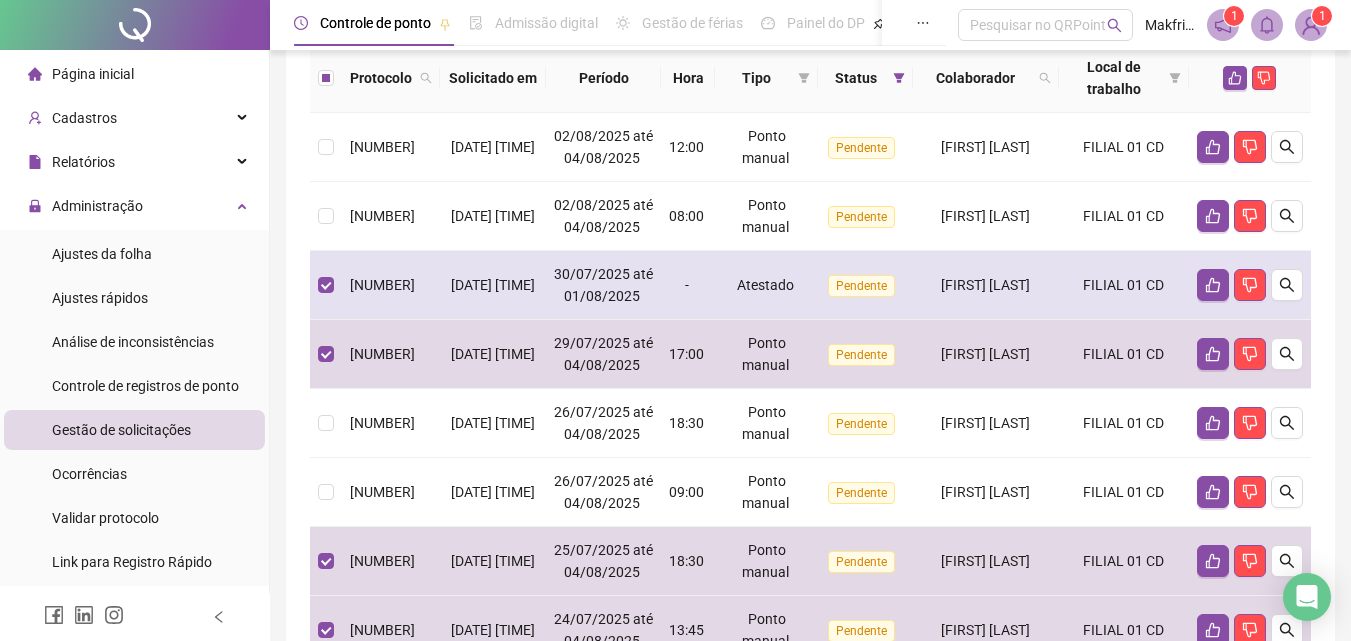 scroll, scrollTop: 96, scrollLeft: 0, axis: vertical 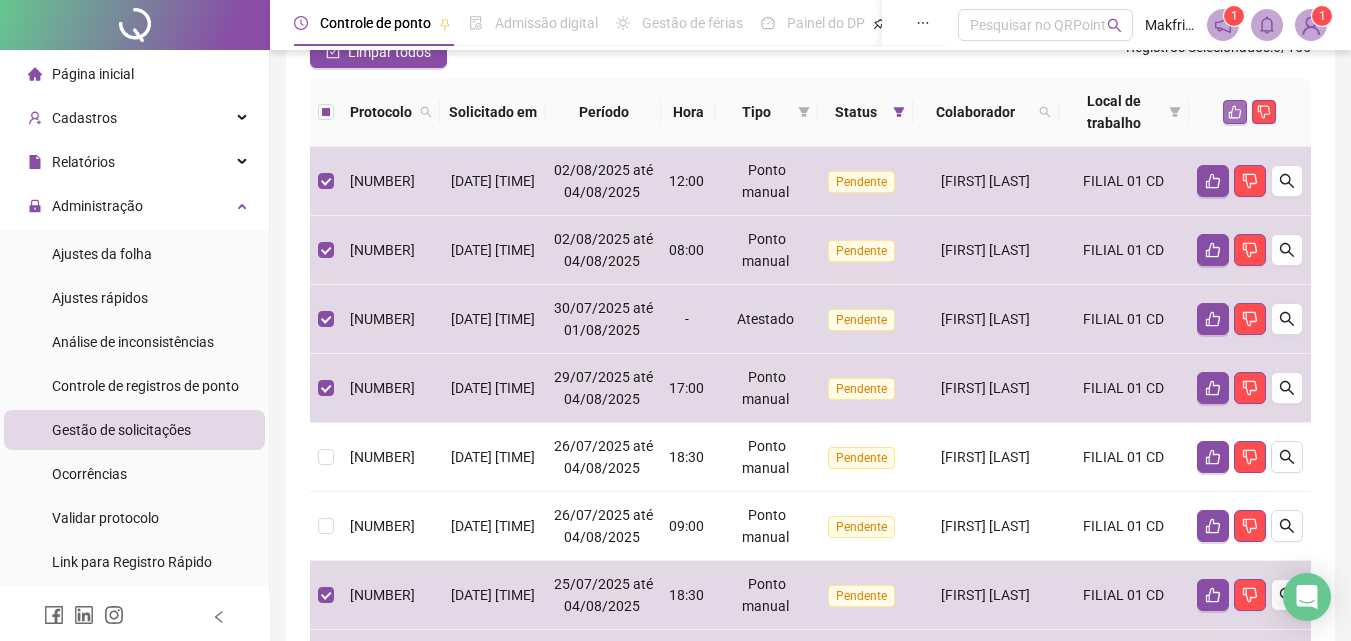 click 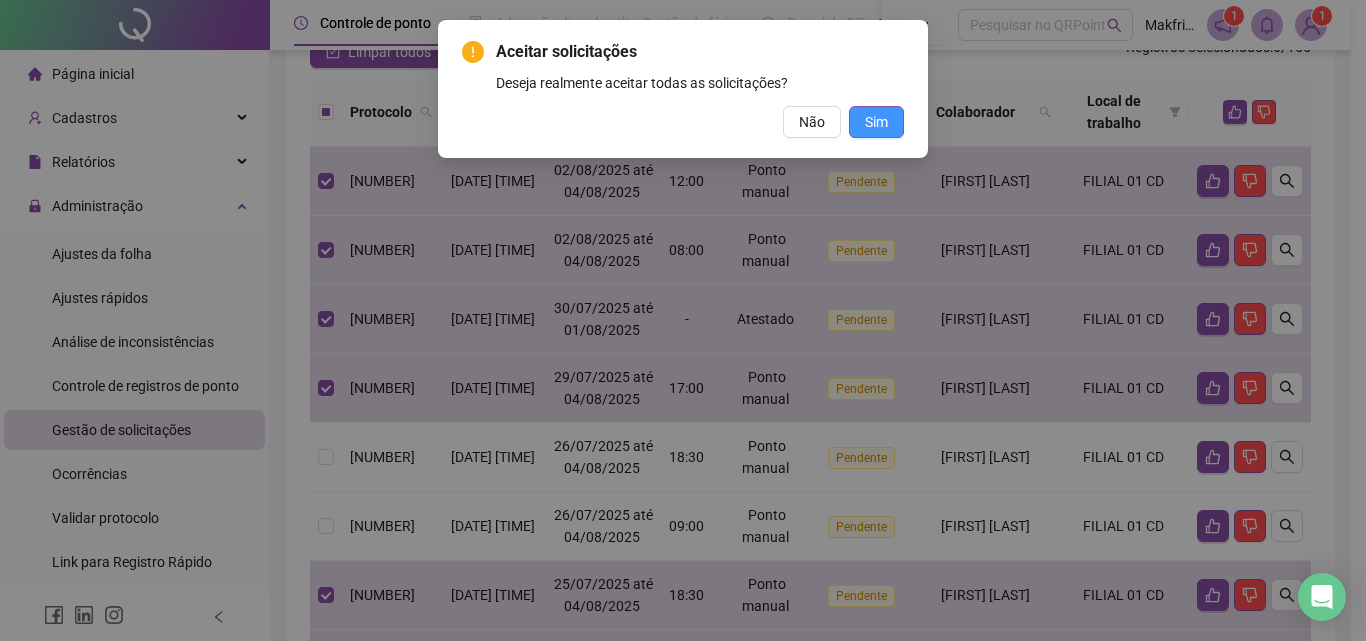 click on "Sim" at bounding box center (876, 122) 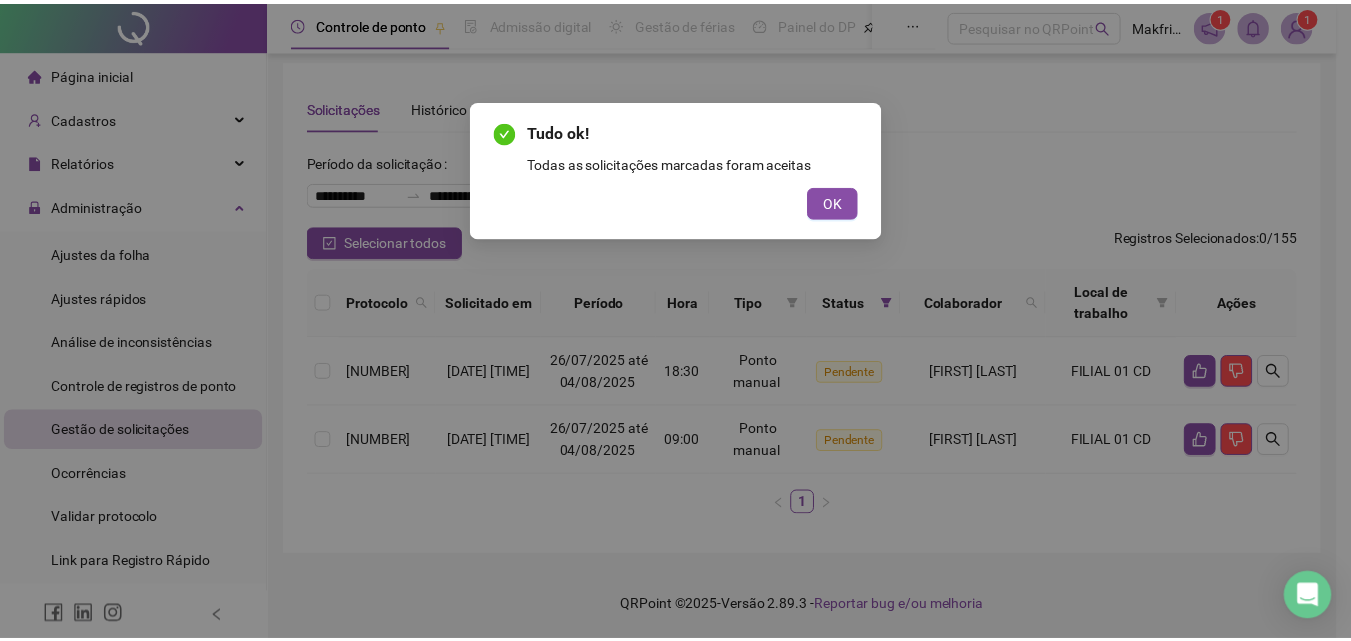 scroll, scrollTop: 50, scrollLeft: 0, axis: vertical 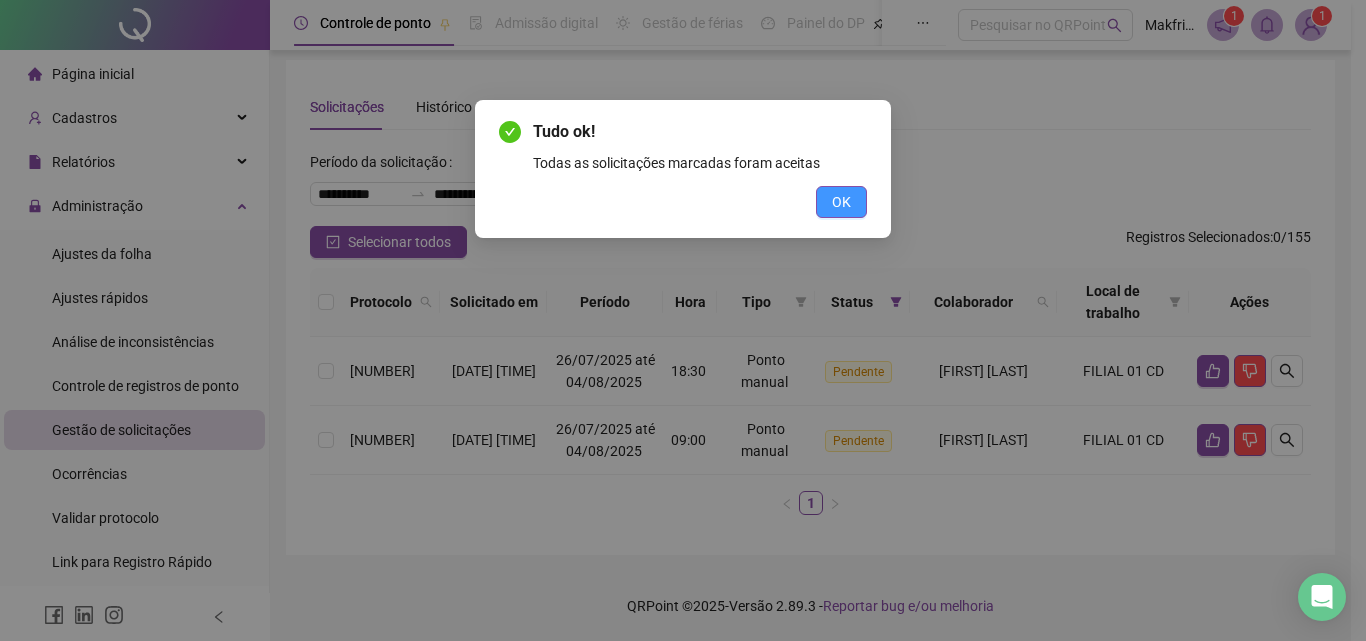 click on "OK" at bounding box center [841, 202] 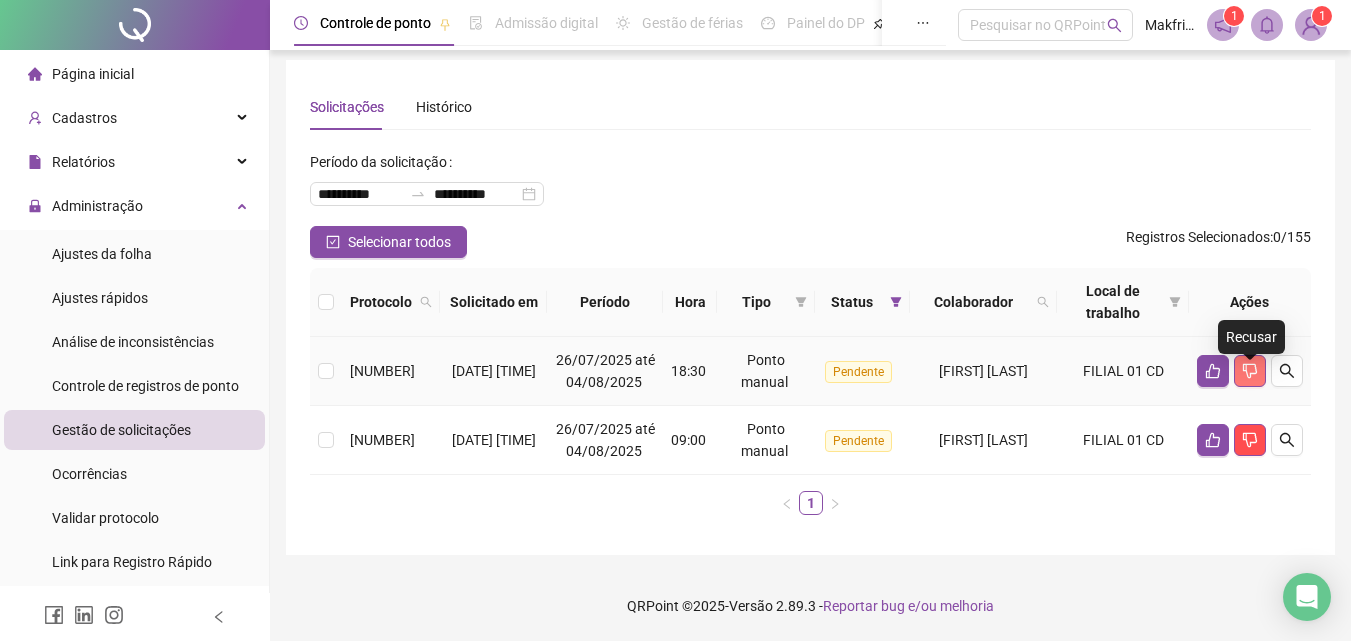 click 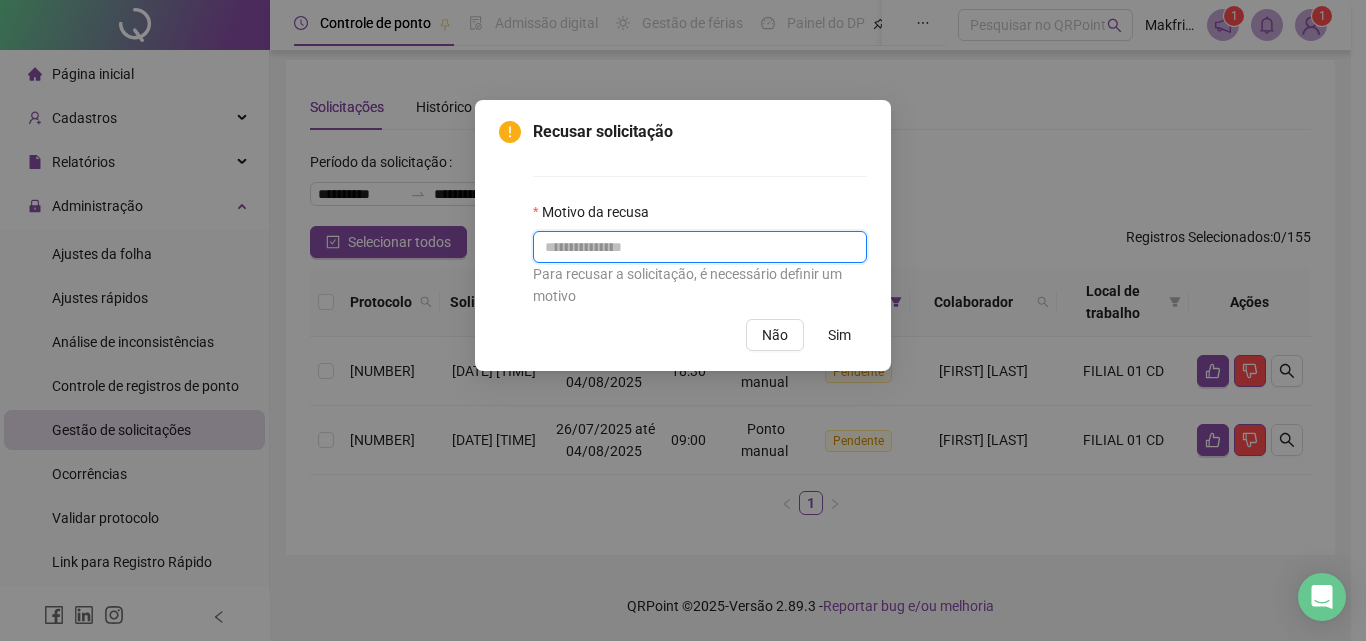 click at bounding box center [700, 247] 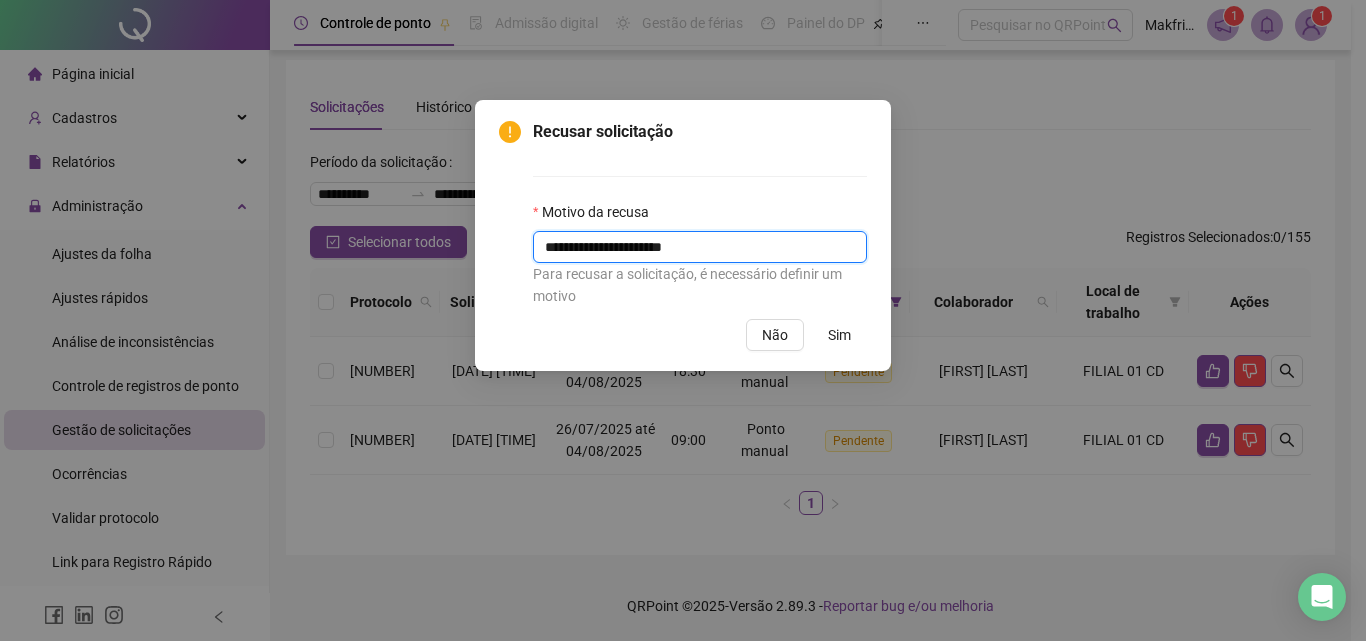 type on "**********" 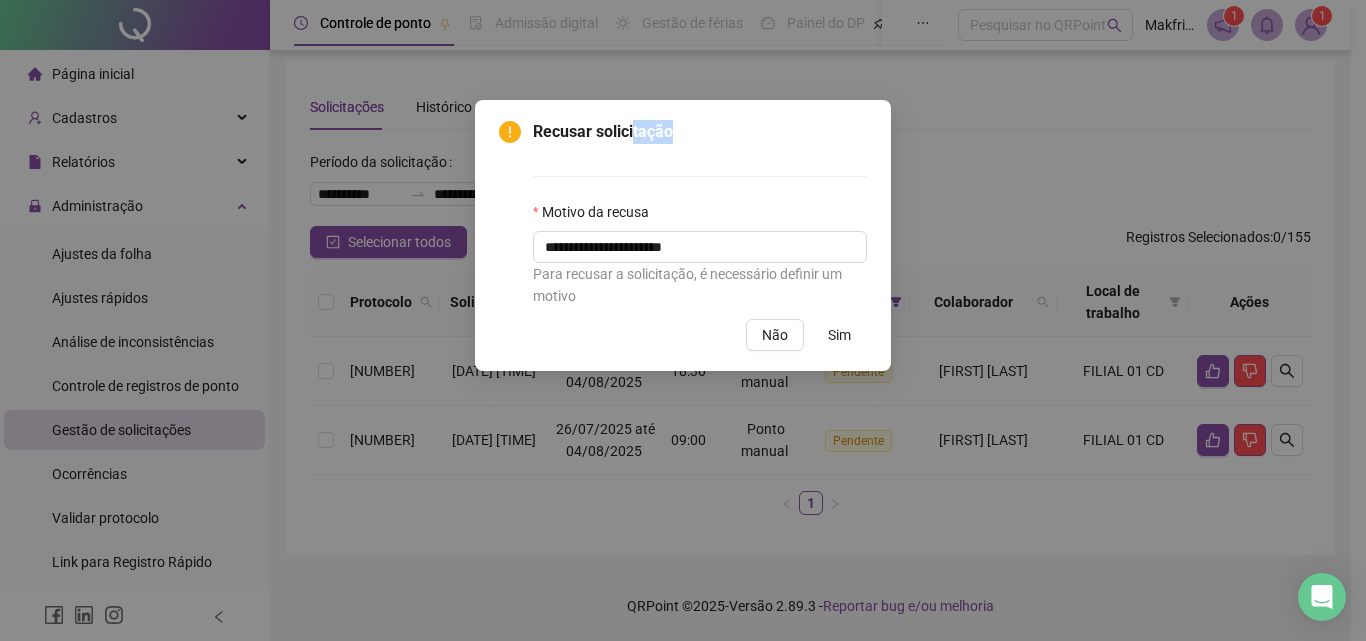 drag, startPoint x: 729, startPoint y: 144, endPoint x: 632, endPoint y: 140, distance: 97.082436 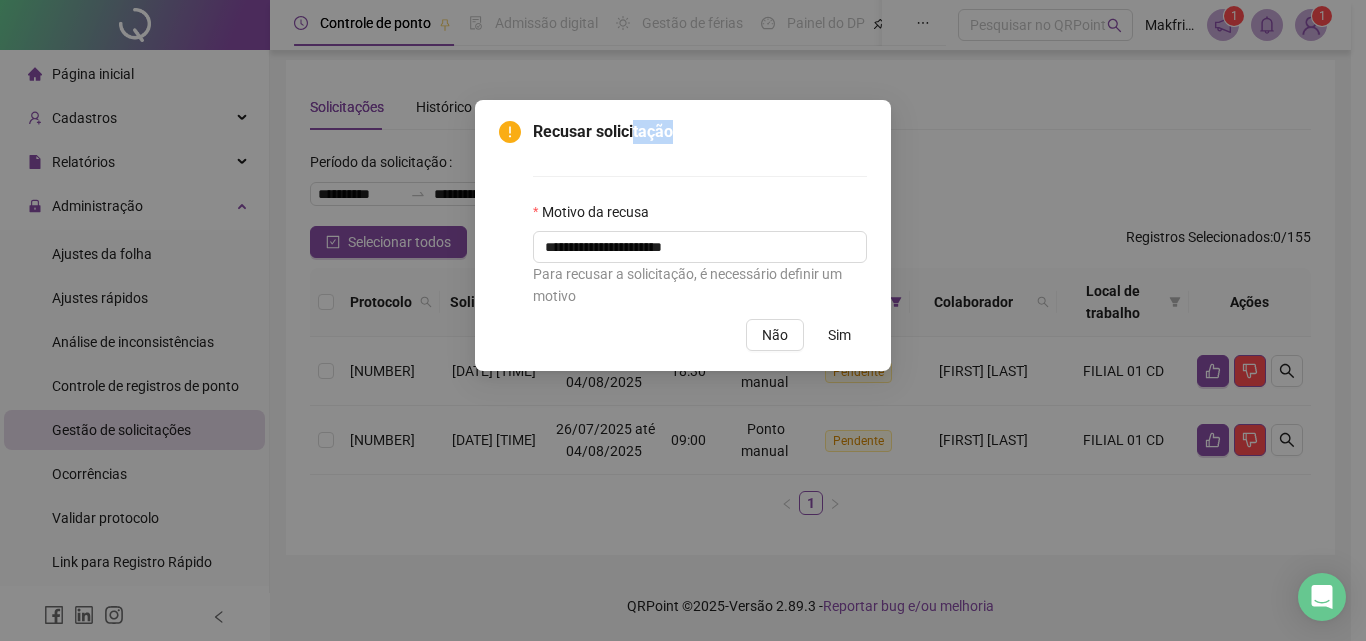 click on "Sim" at bounding box center (839, 335) 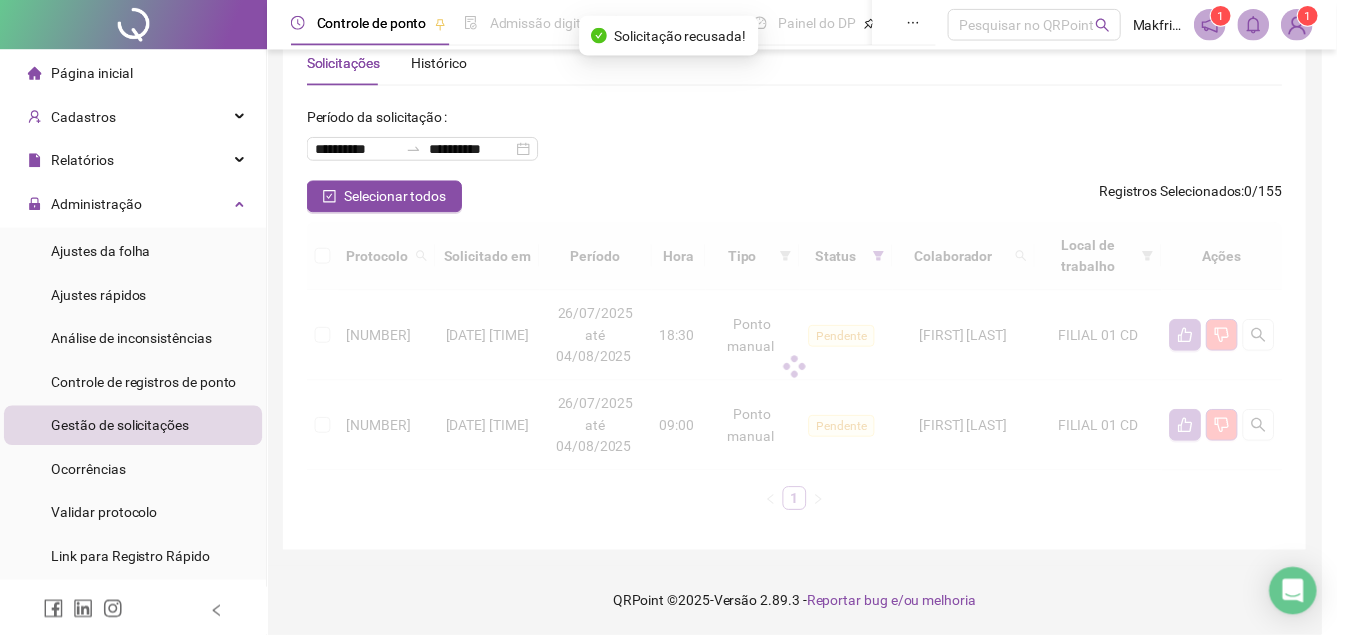 scroll, scrollTop: 0, scrollLeft: 0, axis: both 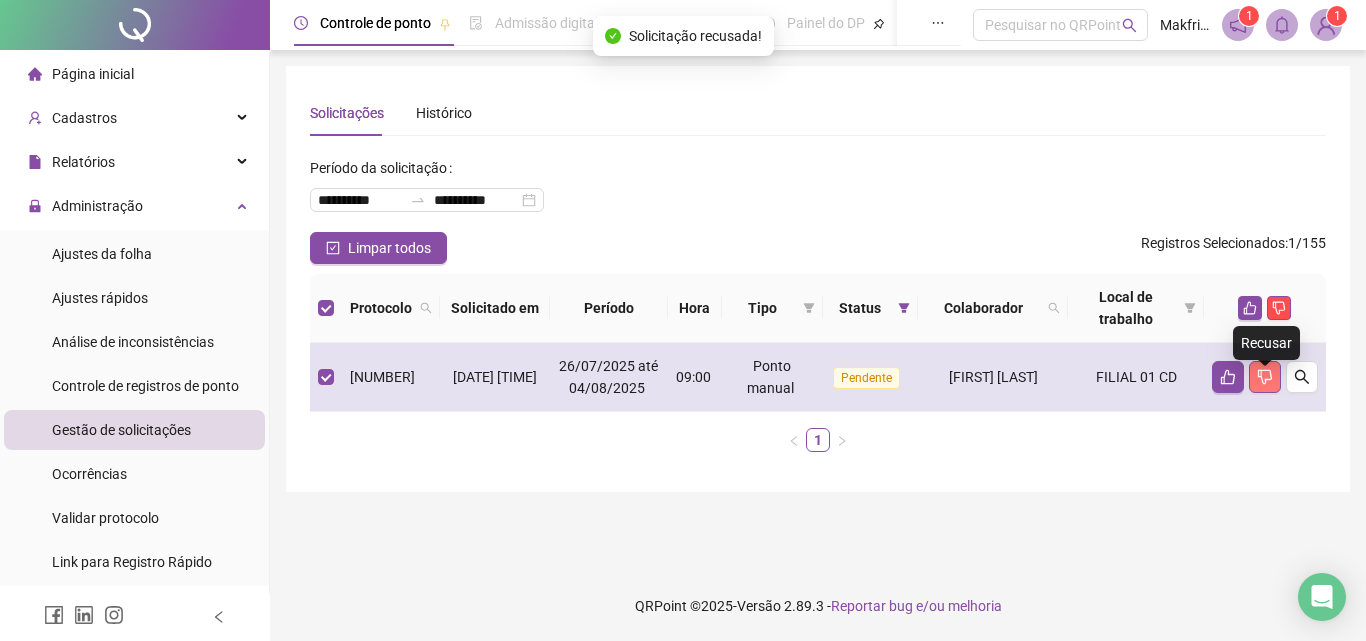 click 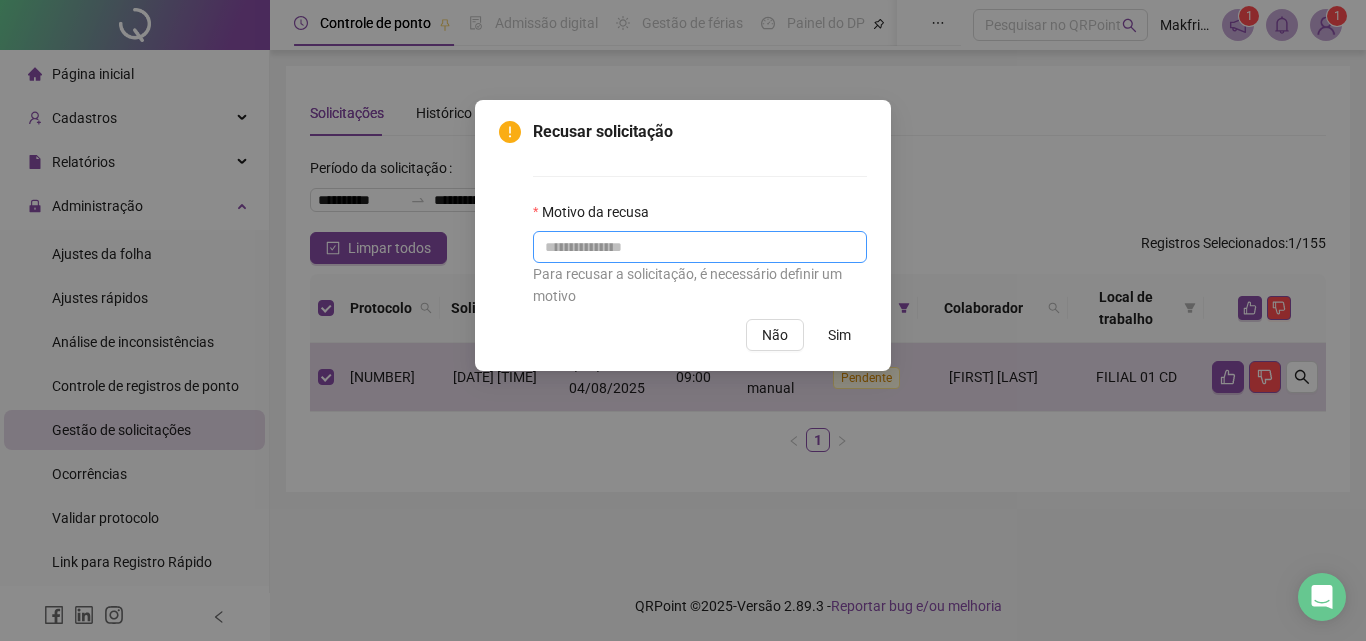 type 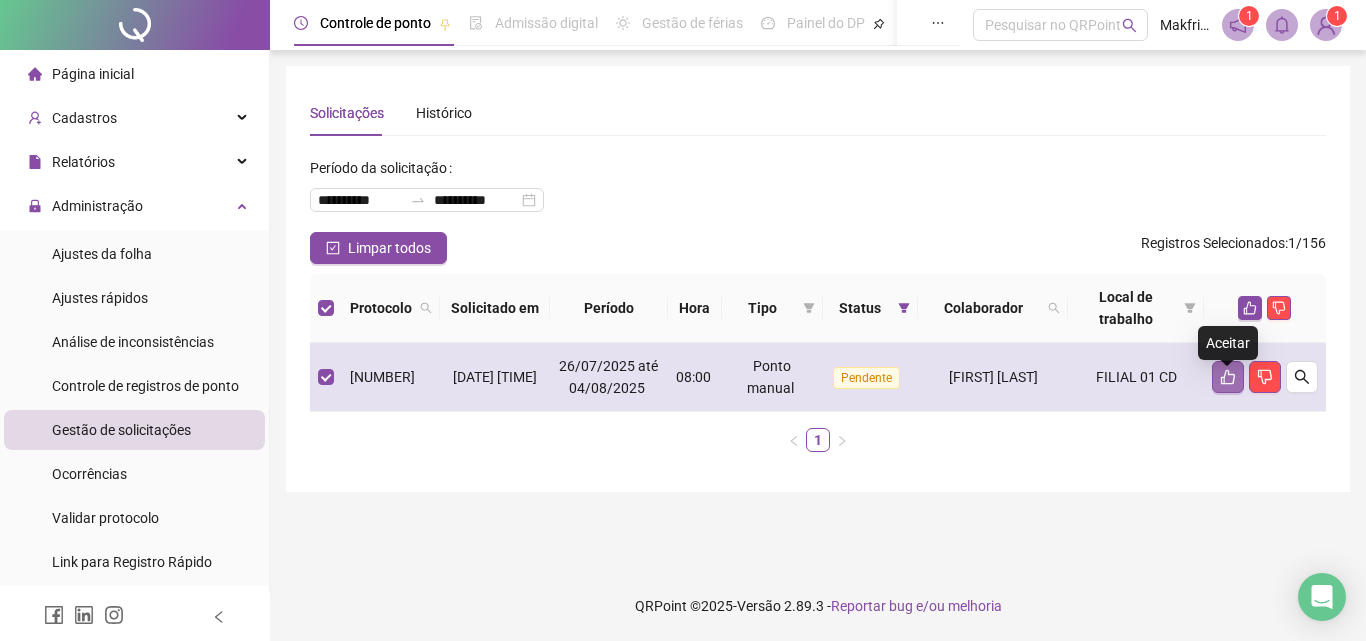 click 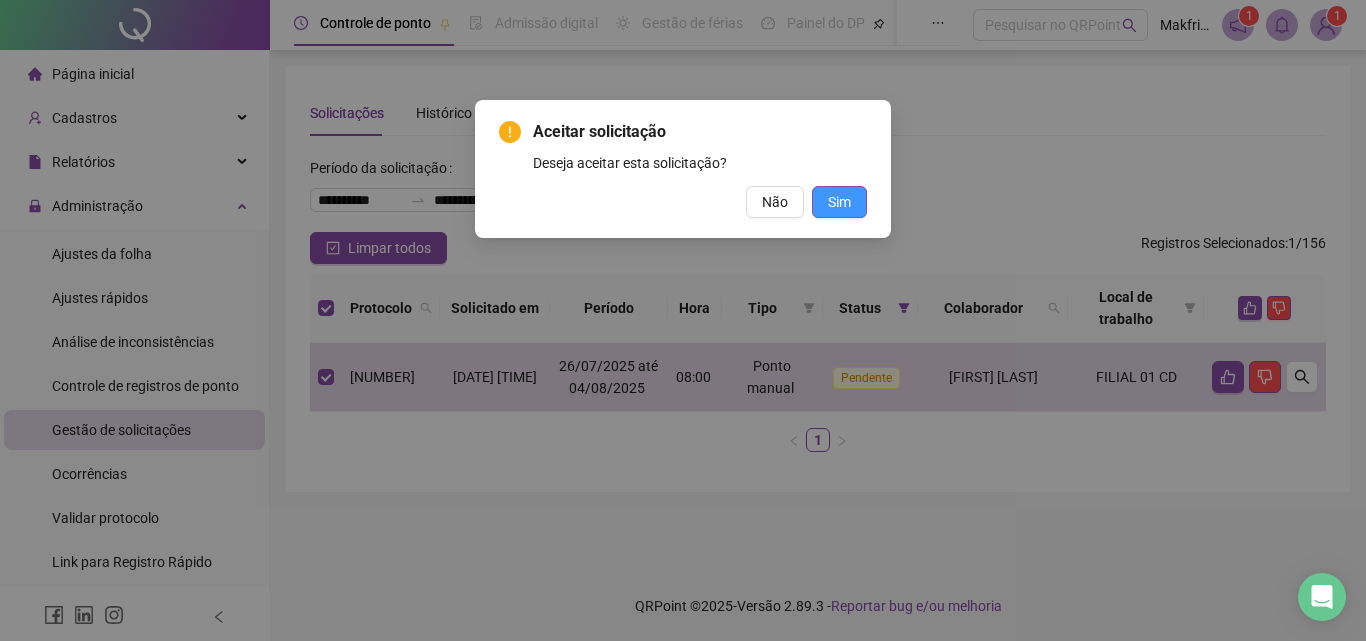 click on "Sim" at bounding box center [839, 202] 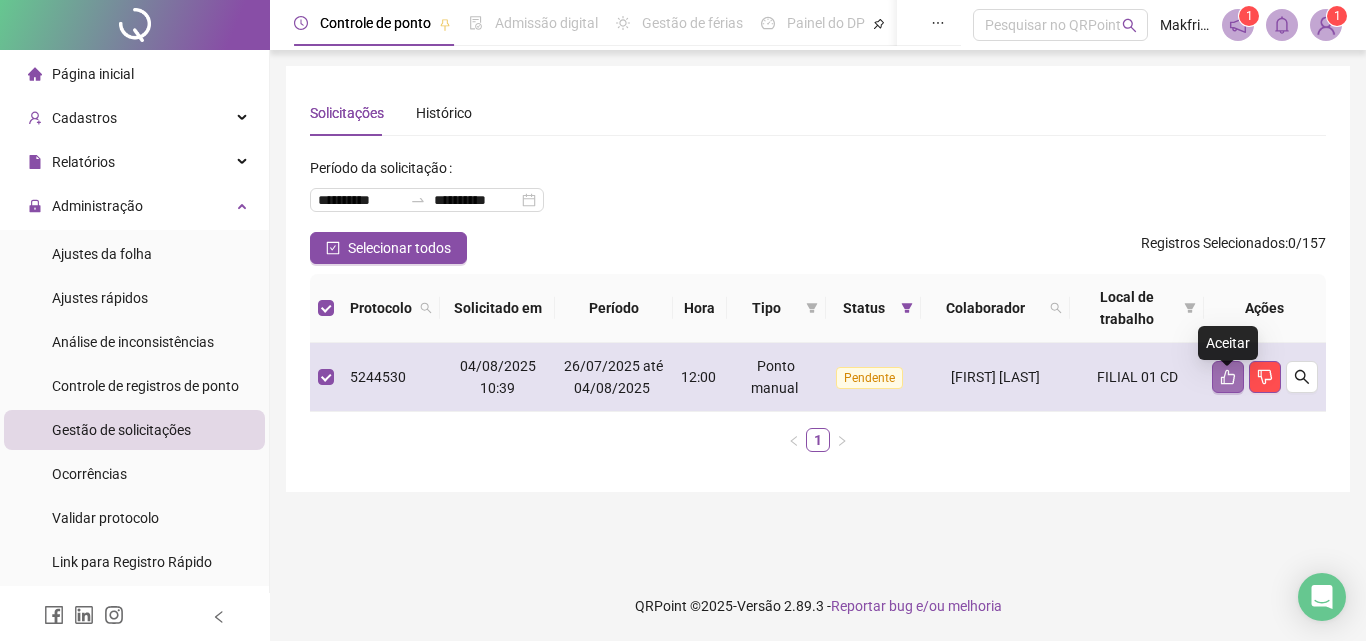 click 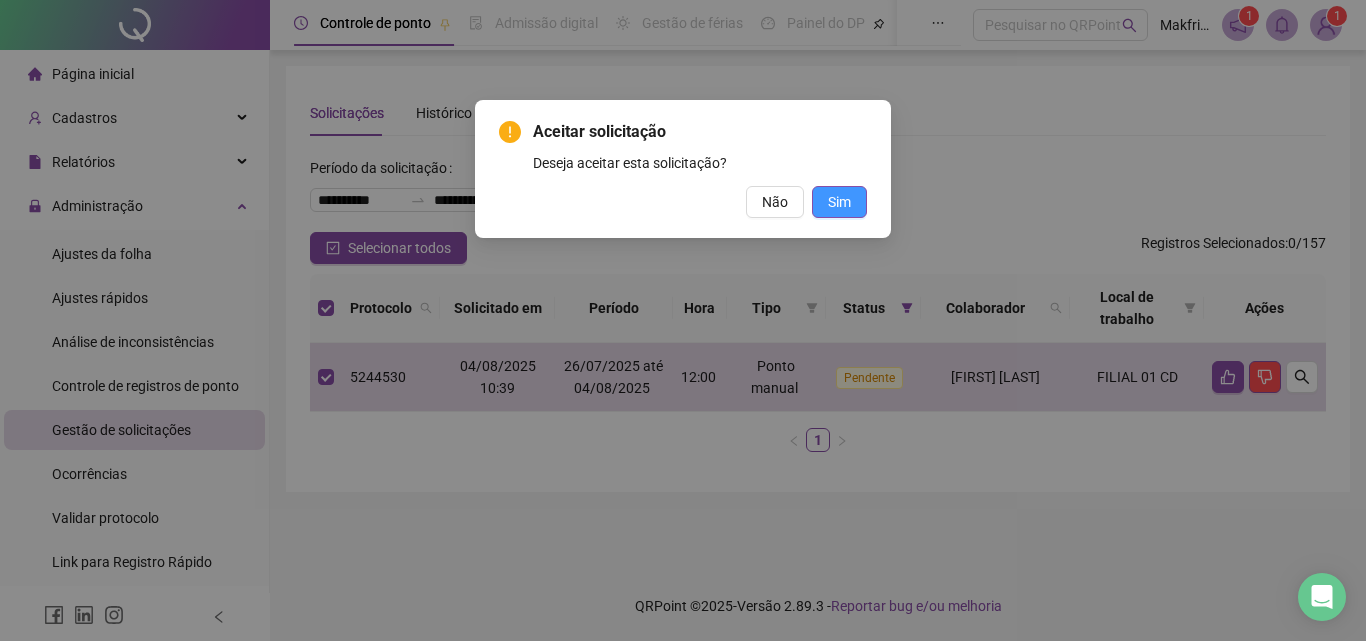 click on "Sim" at bounding box center (839, 202) 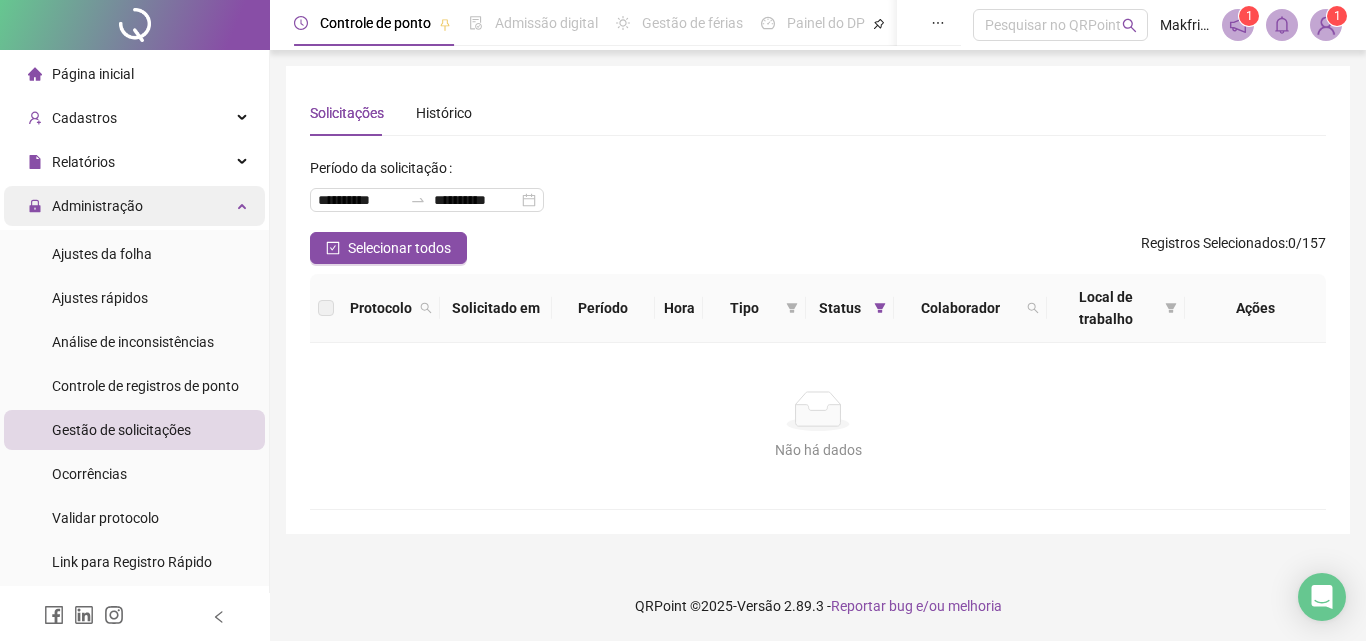 click on "Administração" at bounding box center (97, 206) 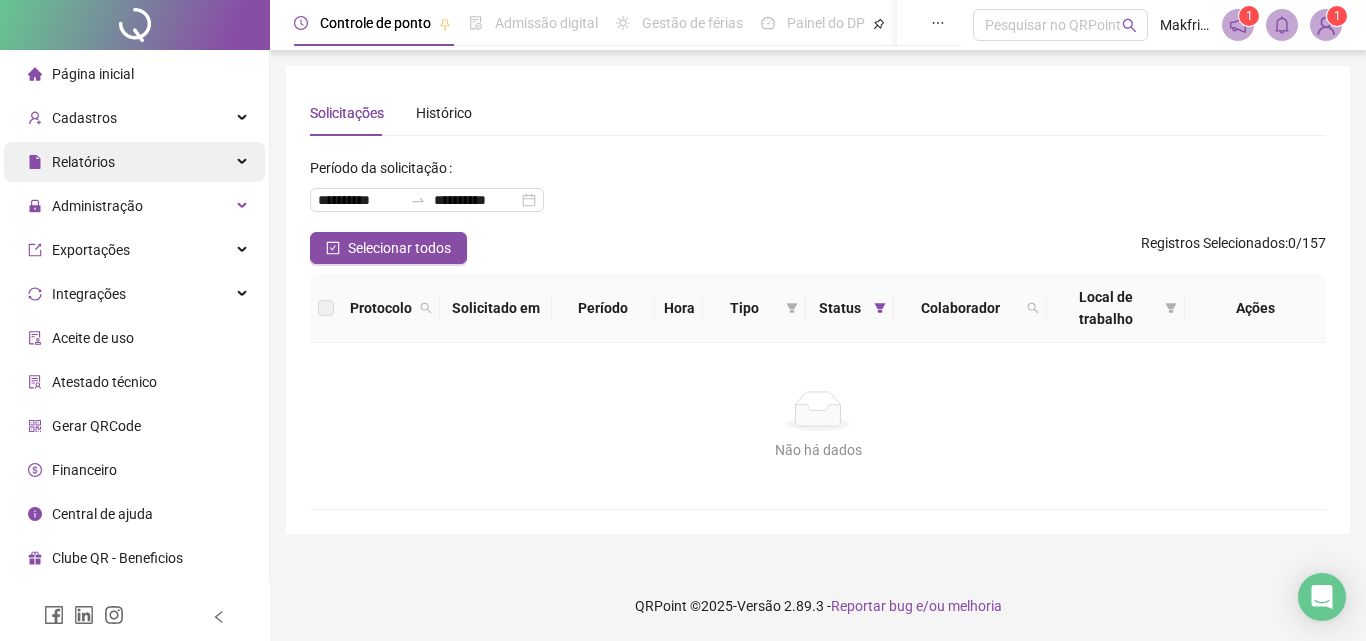 click on "Relatórios" at bounding box center (134, 162) 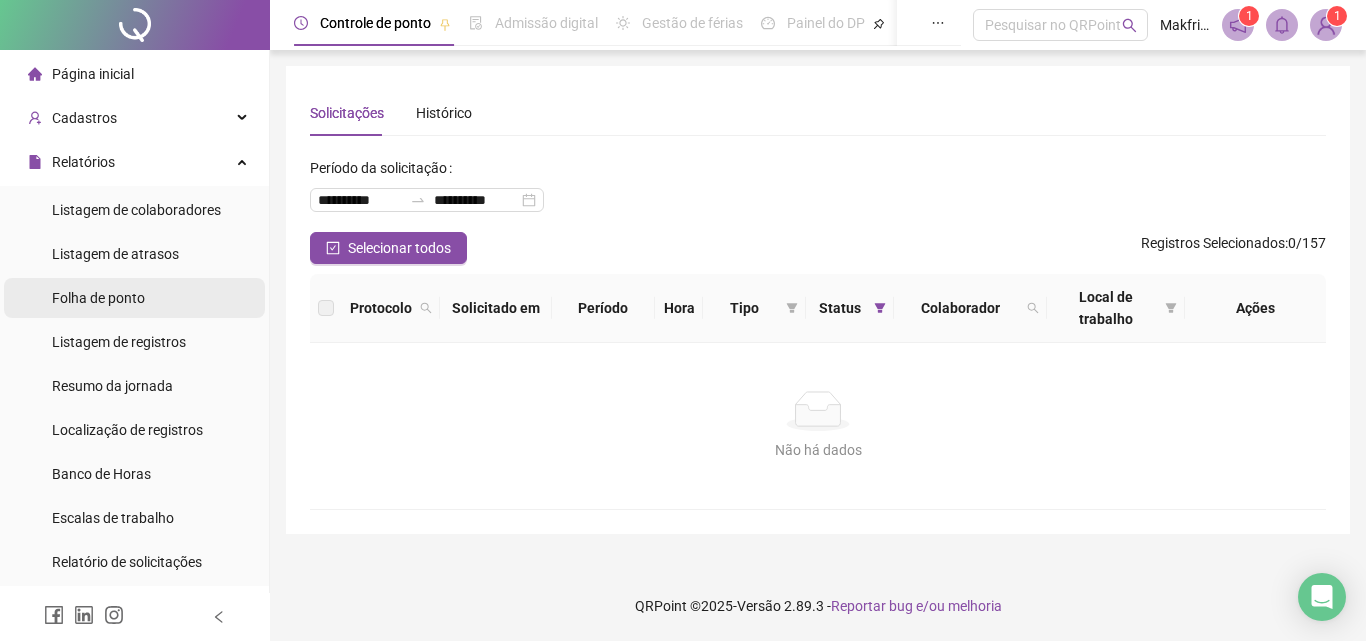 click on "Folha de ponto" at bounding box center (134, 298) 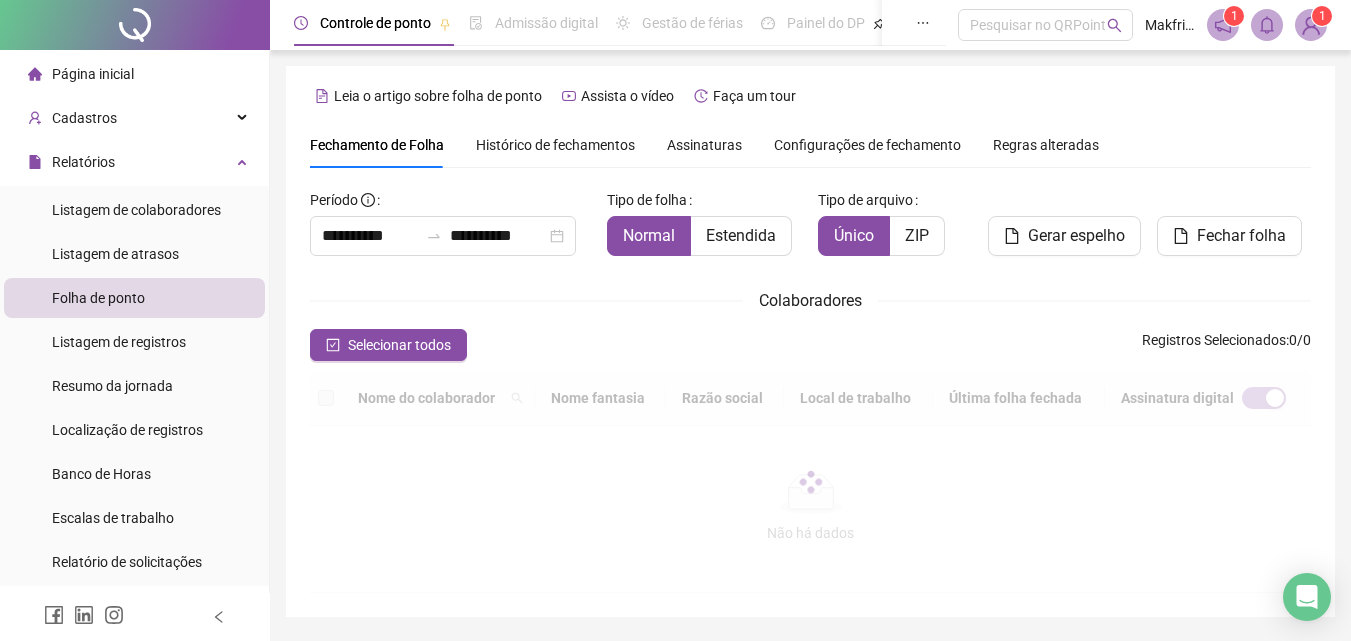scroll, scrollTop: 89, scrollLeft: 0, axis: vertical 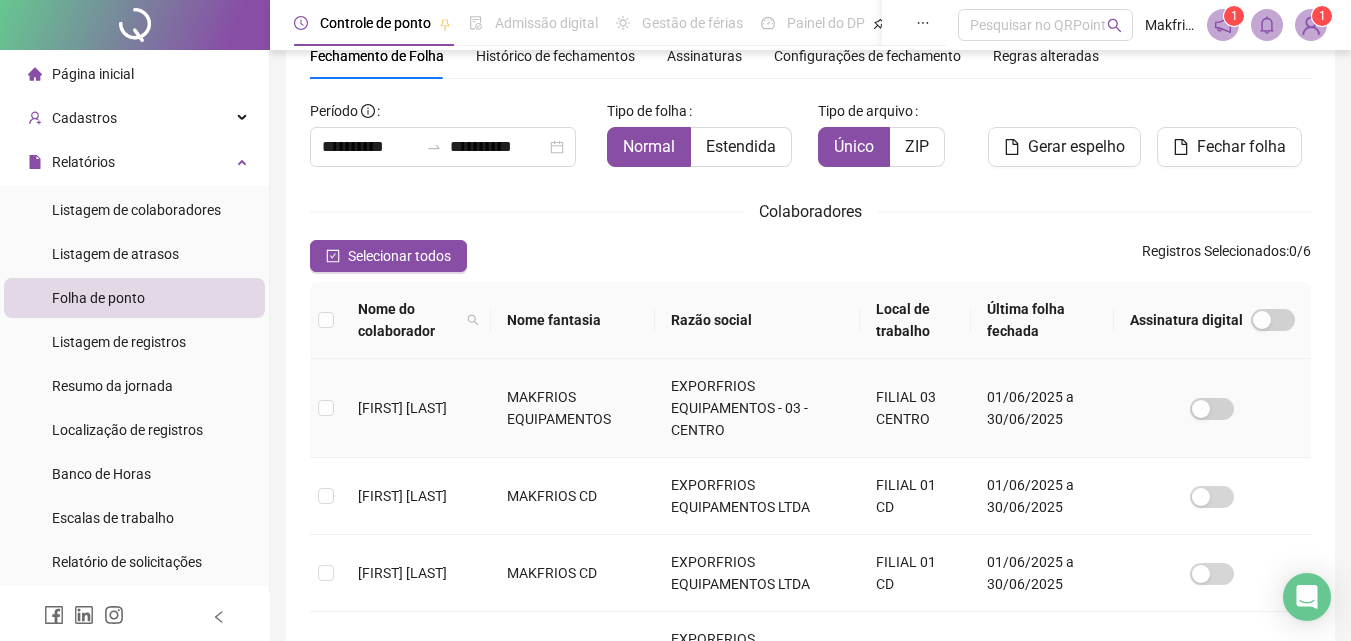 click on "[FIRST] [LAST]" at bounding box center (416, 408) 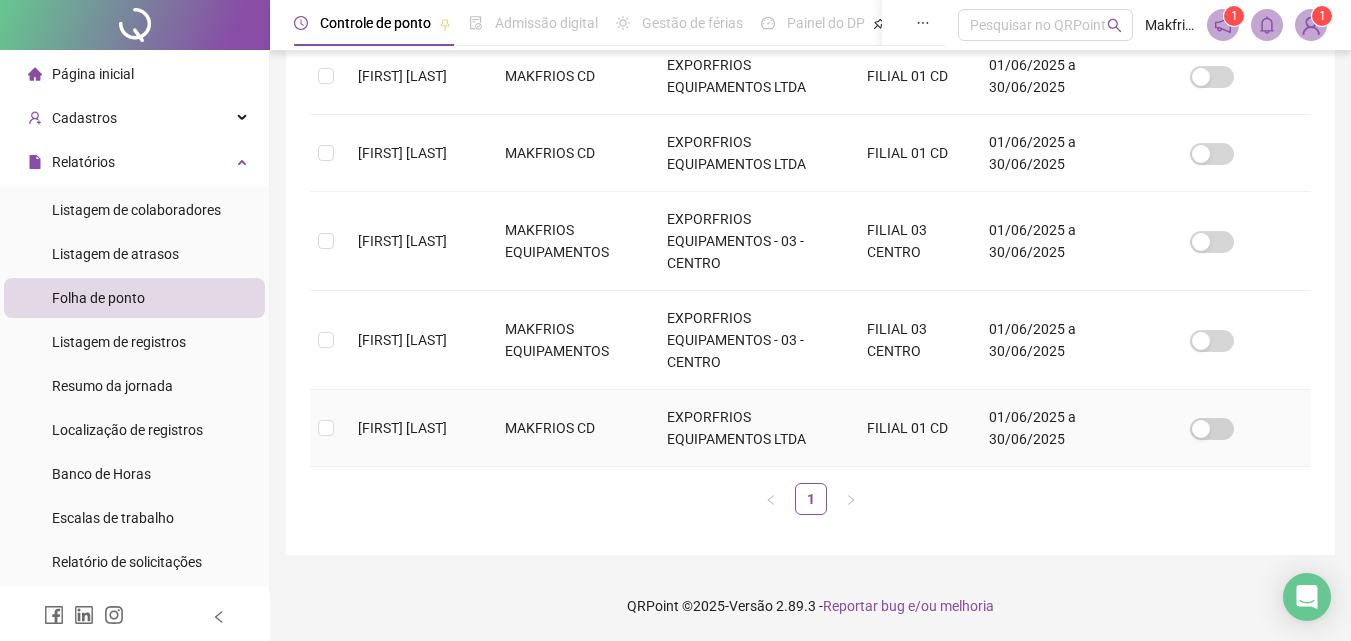 click on "[FIRST] [LAST]" at bounding box center [402, 428] 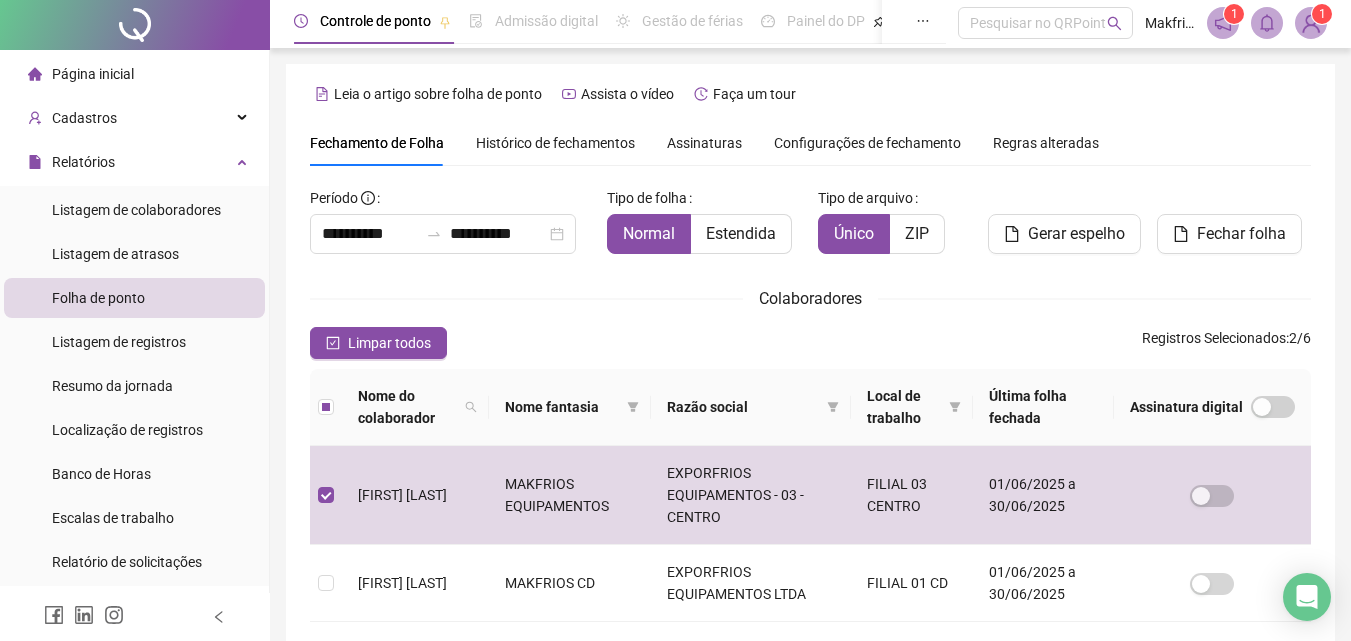 scroll, scrollTop: 0, scrollLeft: 0, axis: both 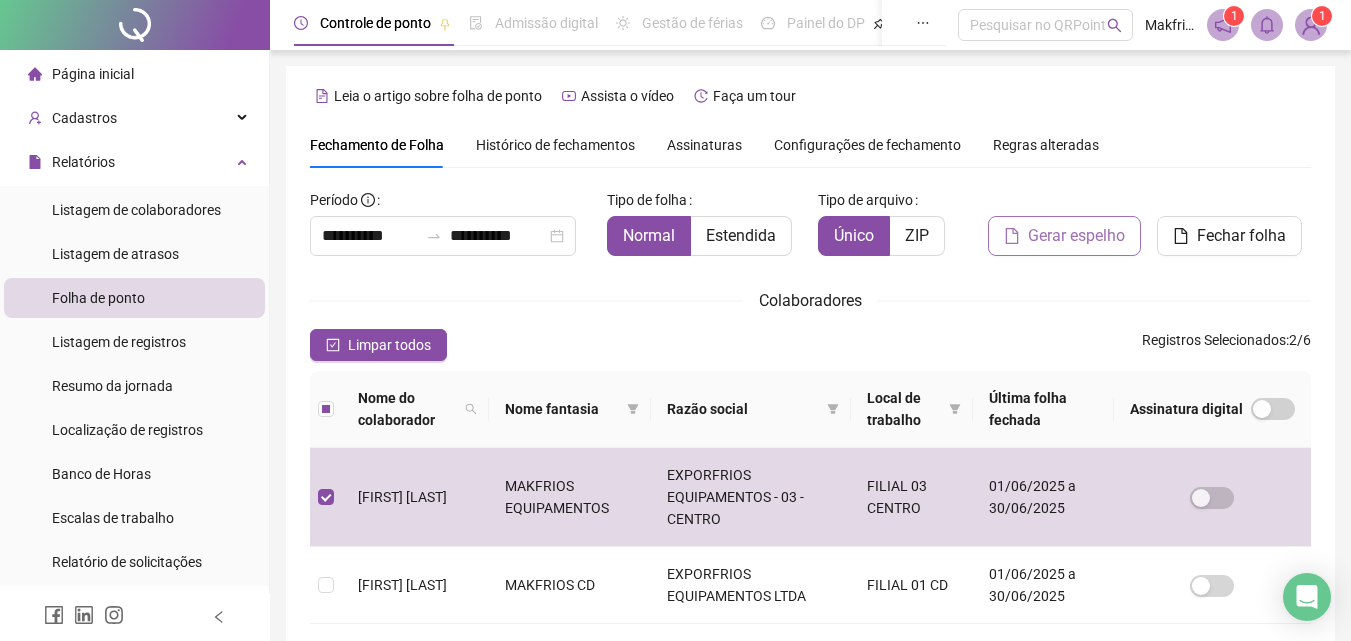 click on "Gerar espelho" at bounding box center (1076, 236) 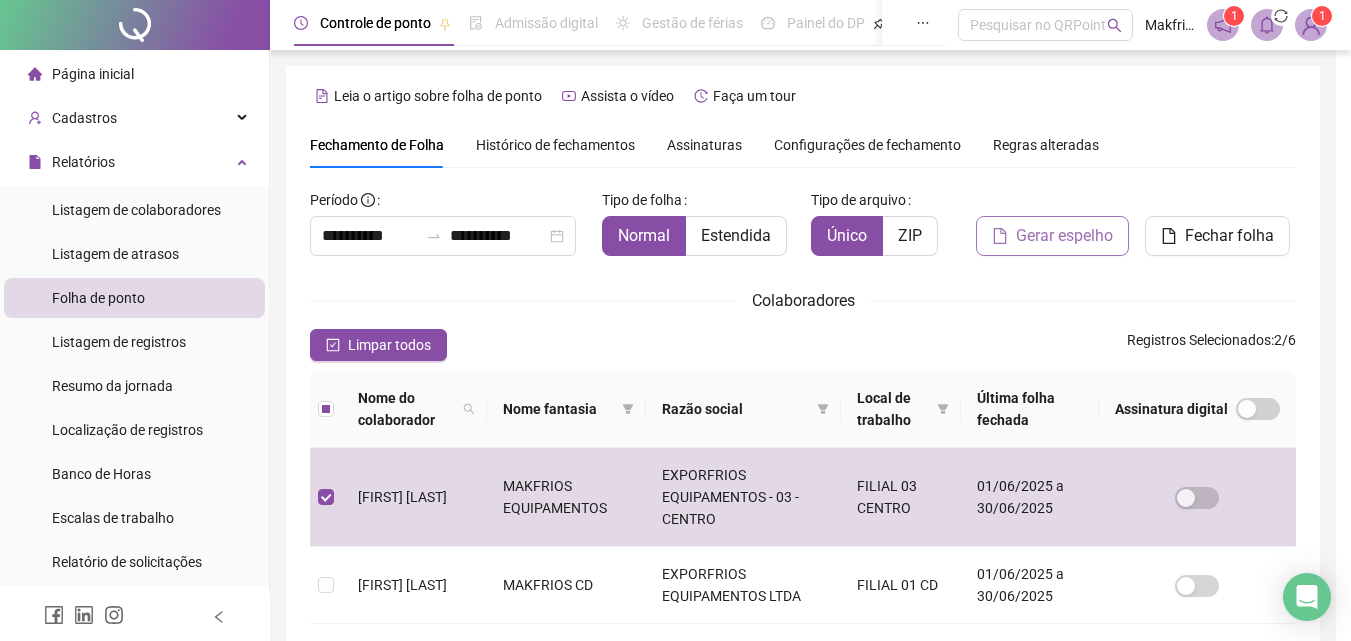 scroll, scrollTop: 89, scrollLeft: 0, axis: vertical 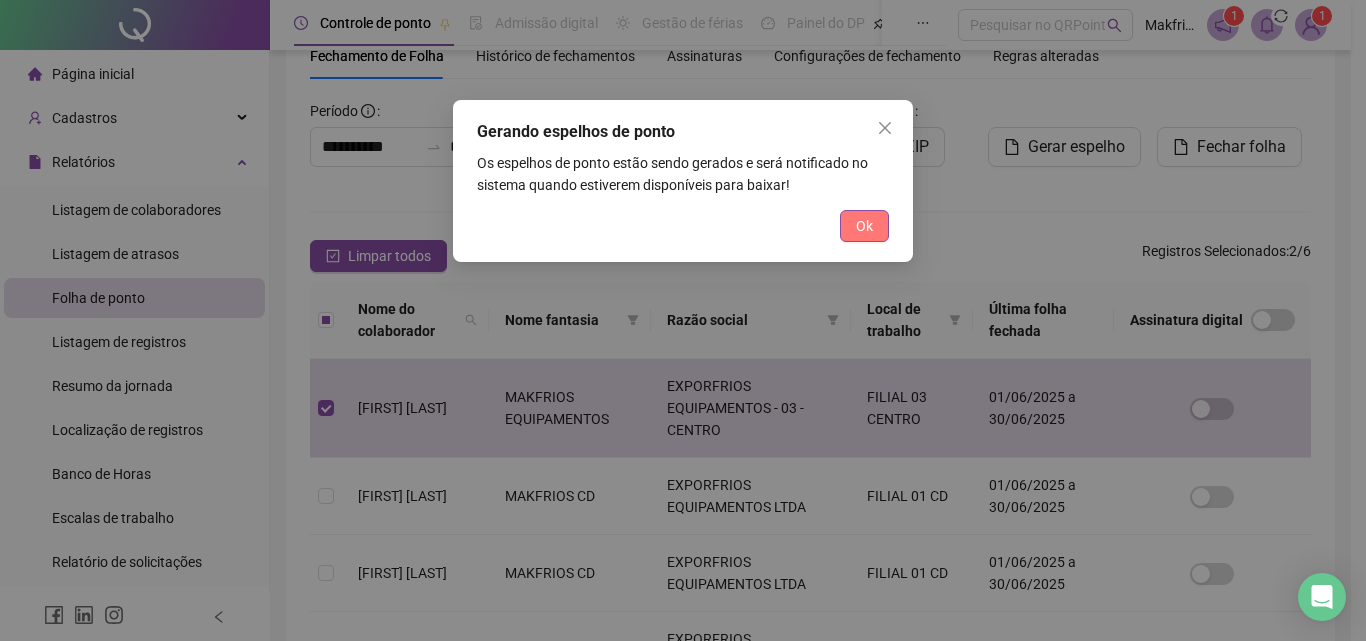 click on "Ok" at bounding box center (864, 226) 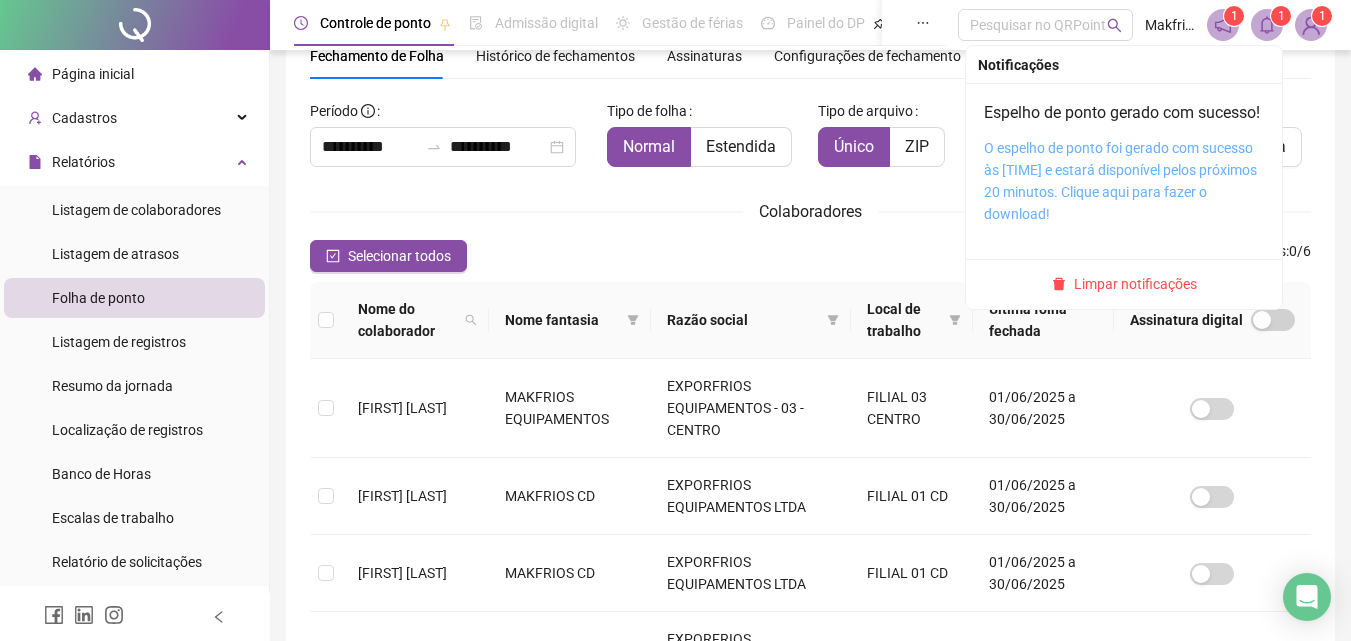 click on "O espelho de ponto foi gerado com sucesso às [TIME] e estará disponível pelos próximos 20 minutos.
Clique aqui para fazer o download!" at bounding box center (1120, 181) 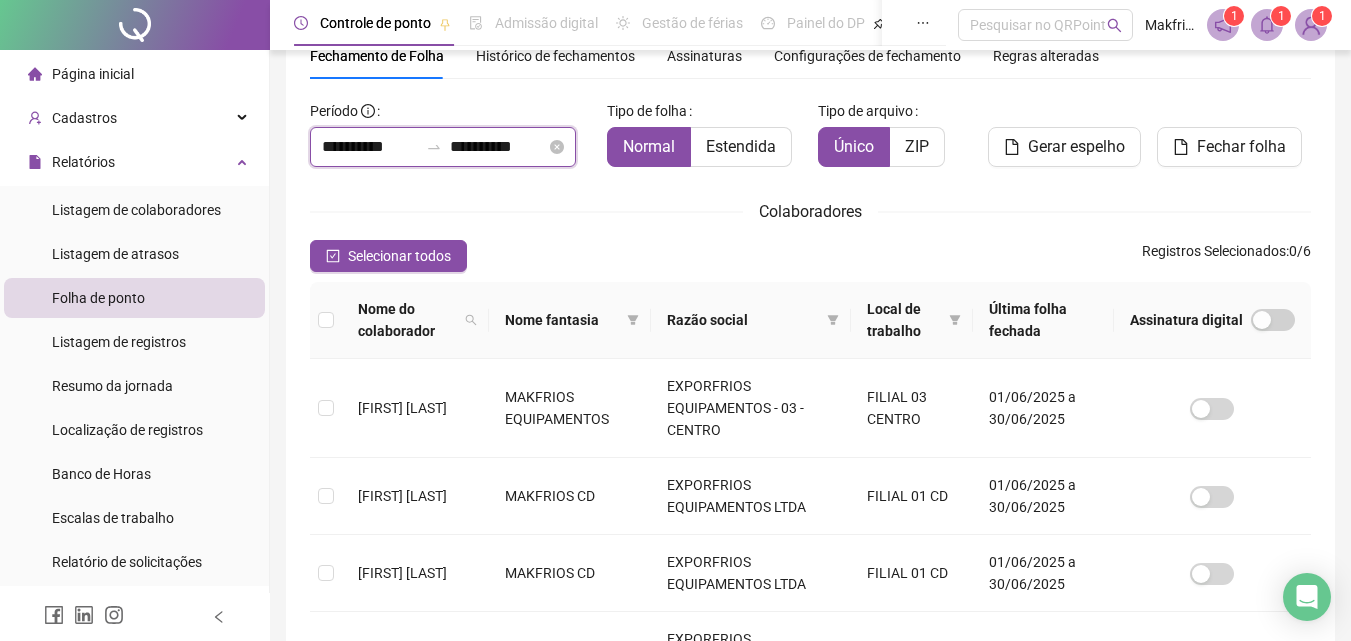 click on "**********" at bounding box center (370, 147) 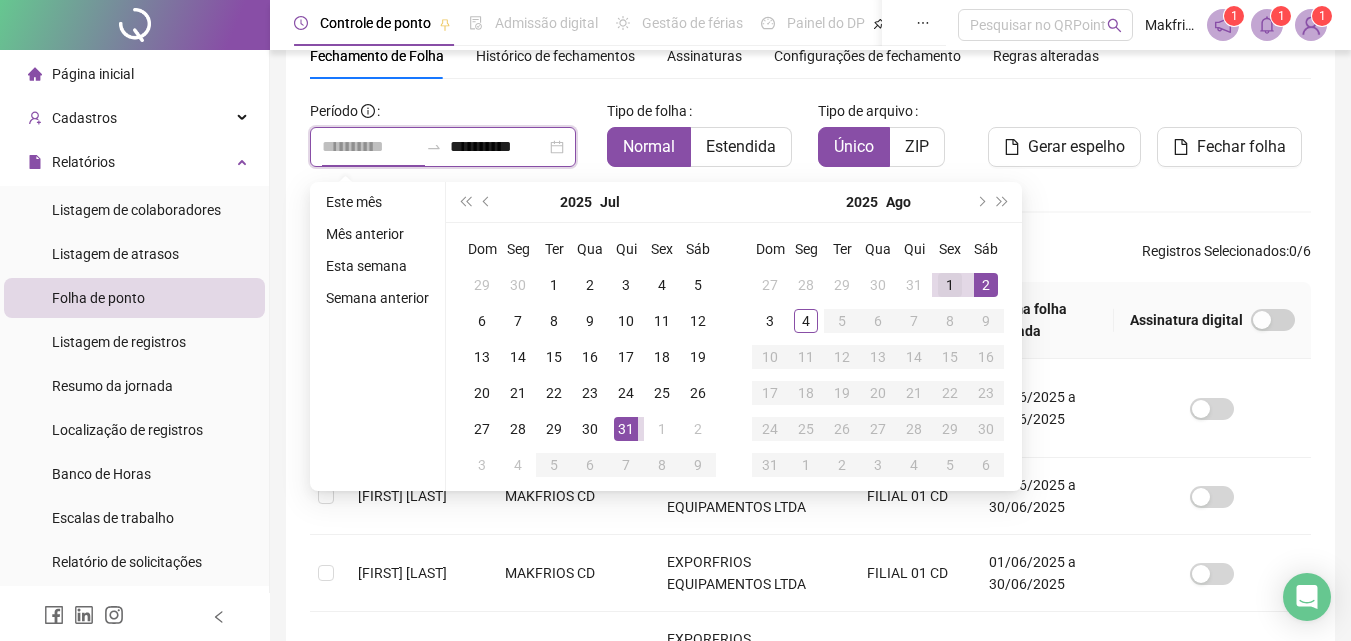 type on "**********" 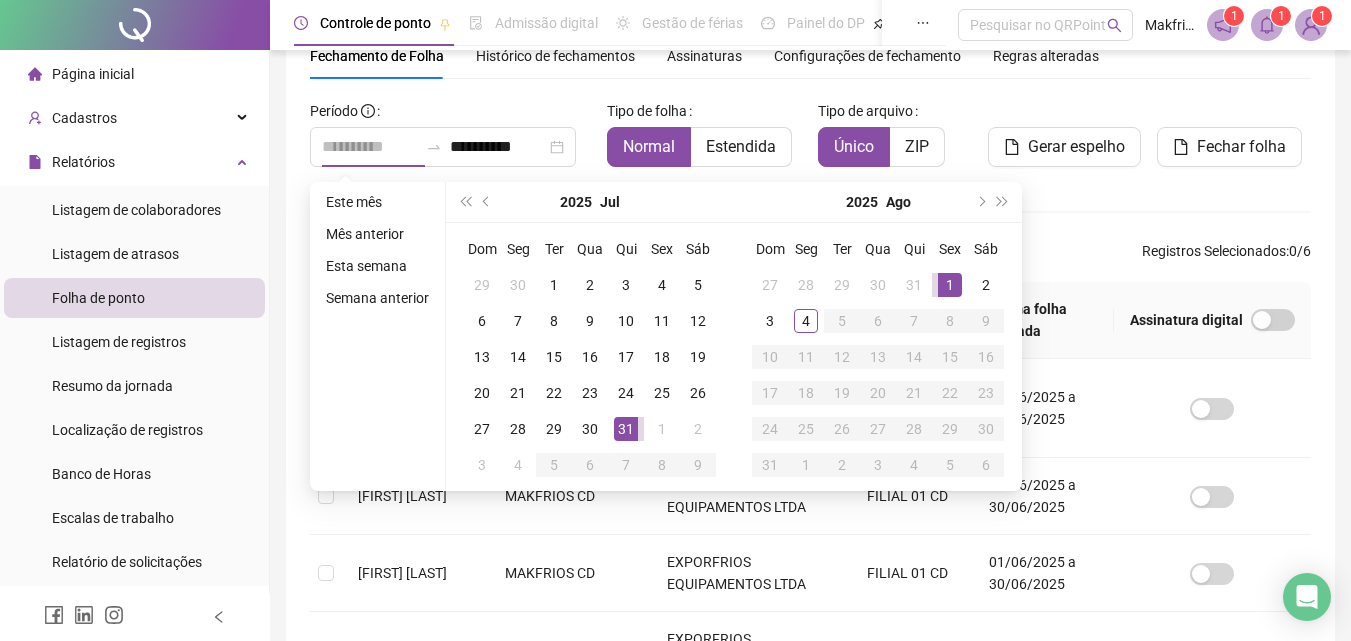 click on "1" at bounding box center [950, 285] 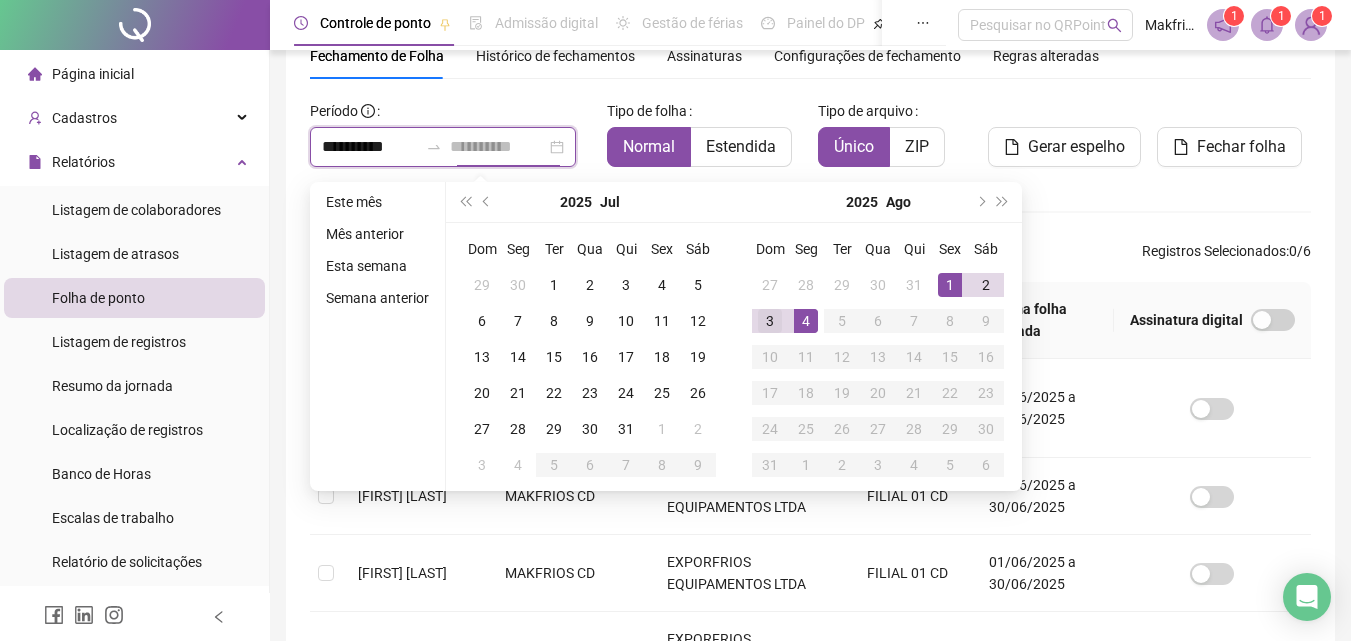 type on "**********" 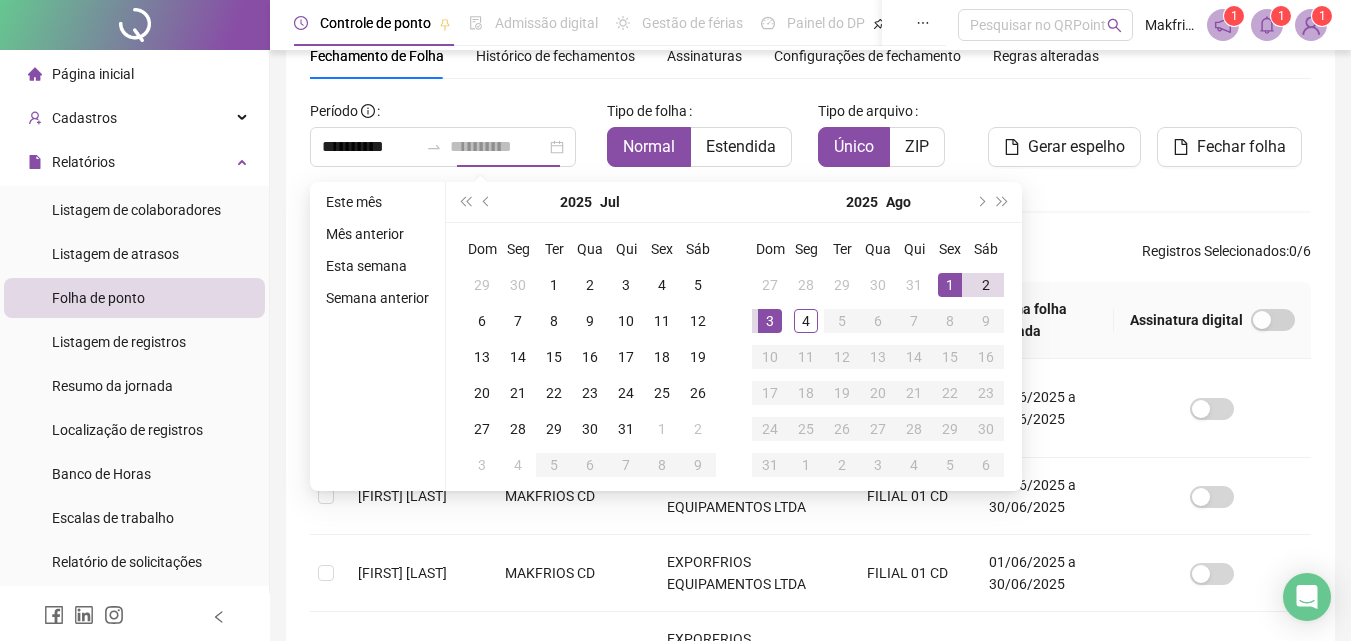 click on "3" at bounding box center (770, 321) 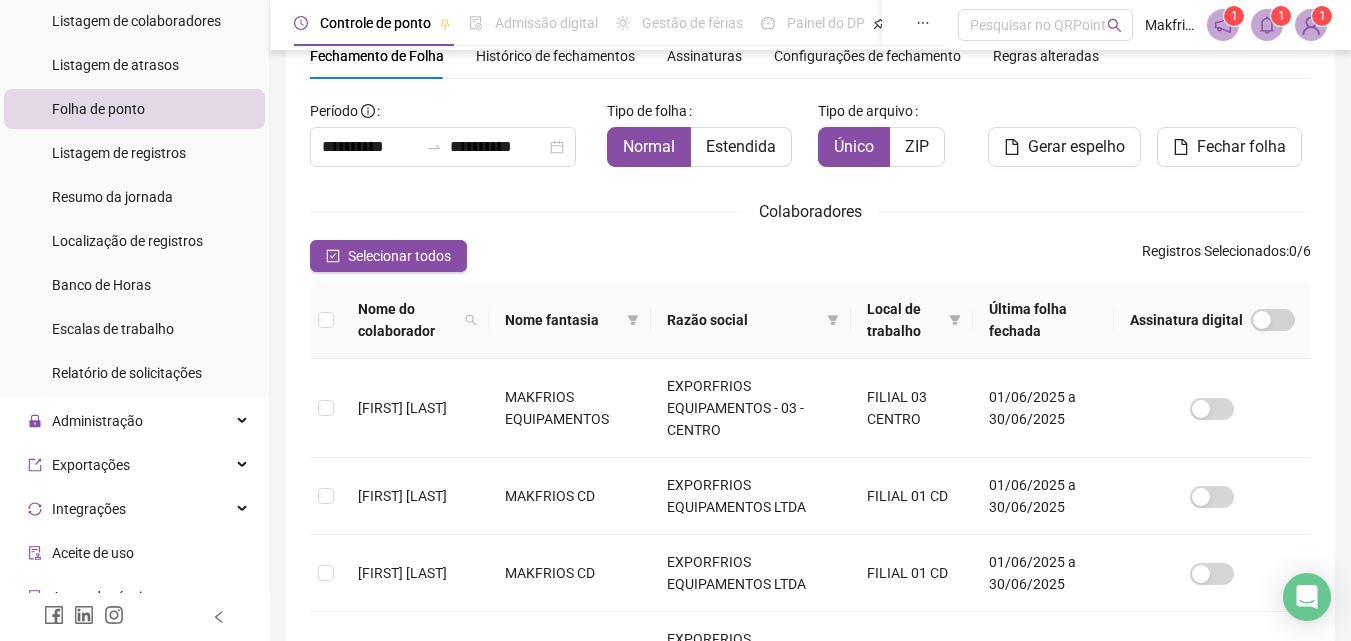 scroll, scrollTop: 345, scrollLeft: 0, axis: vertical 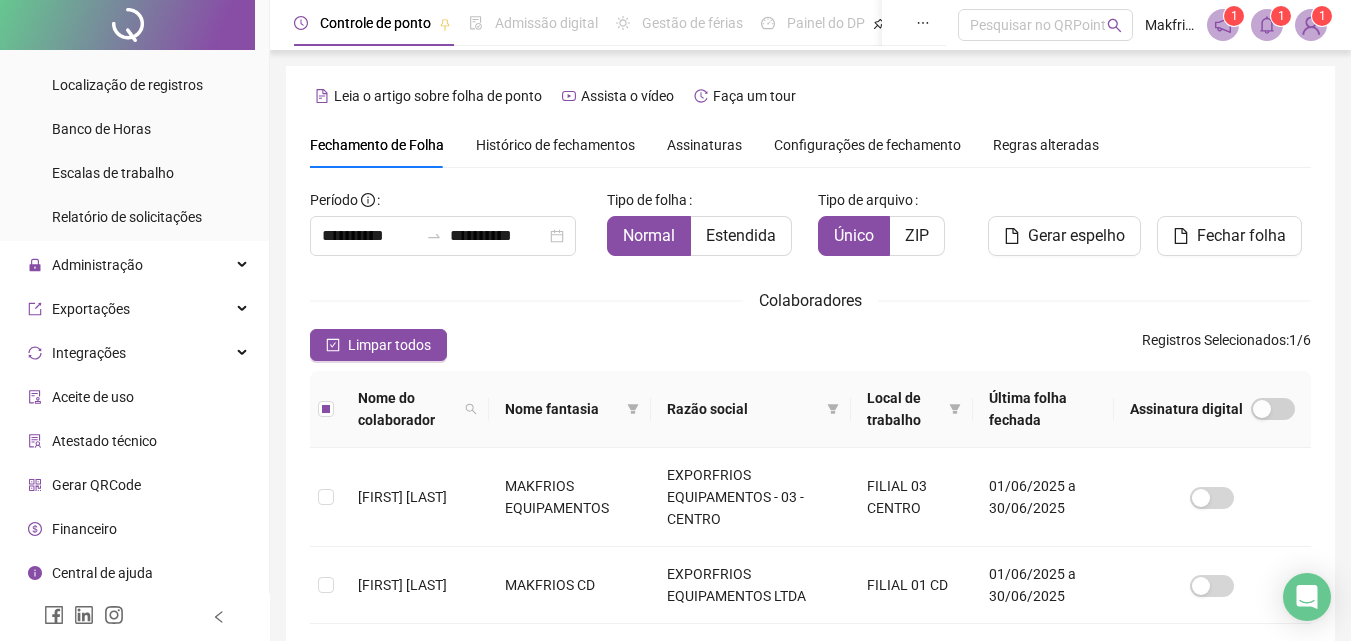 click on "Gerar espelho" at bounding box center [1076, 236] 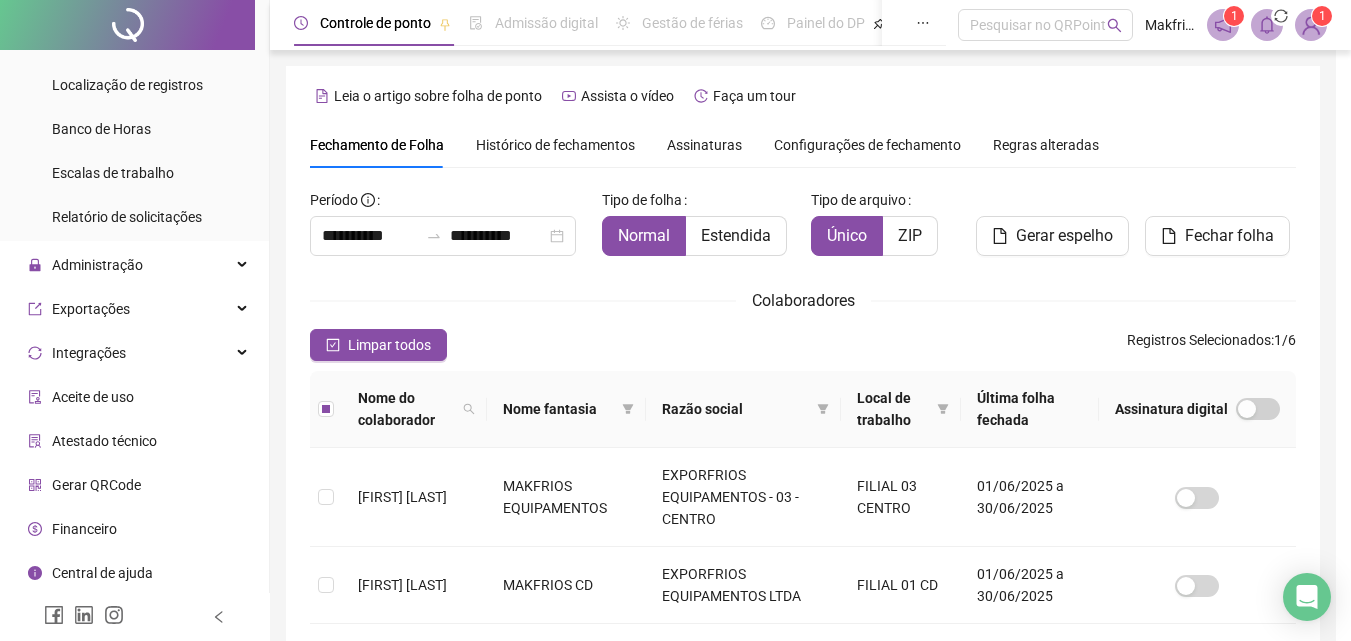 scroll, scrollTop: 89, scrollLeft: 0, axis: vertical 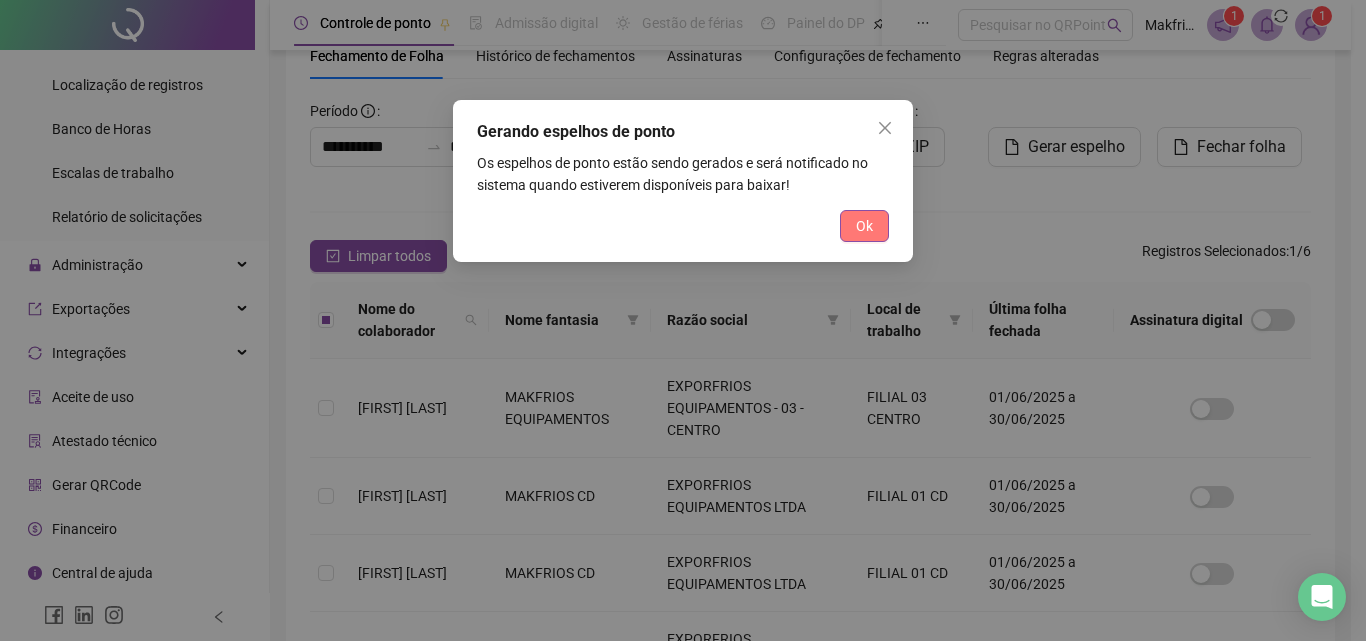 click on "Ok" at bounding box center (864, 226) 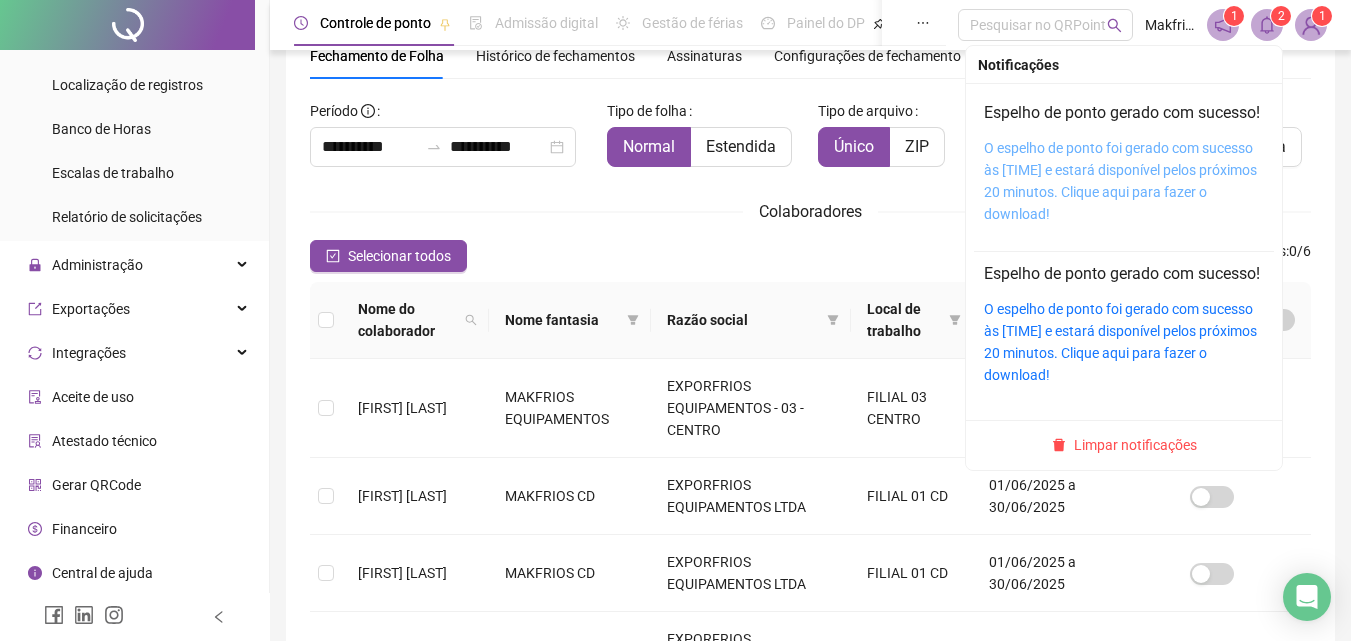 click on "O espelho de ponto foi gerado com sucesso às [TIME] e estará disponível pelos próximos 20 minutos.
Clique aqui para fazer o download!" at bounding box center (1120, 181) 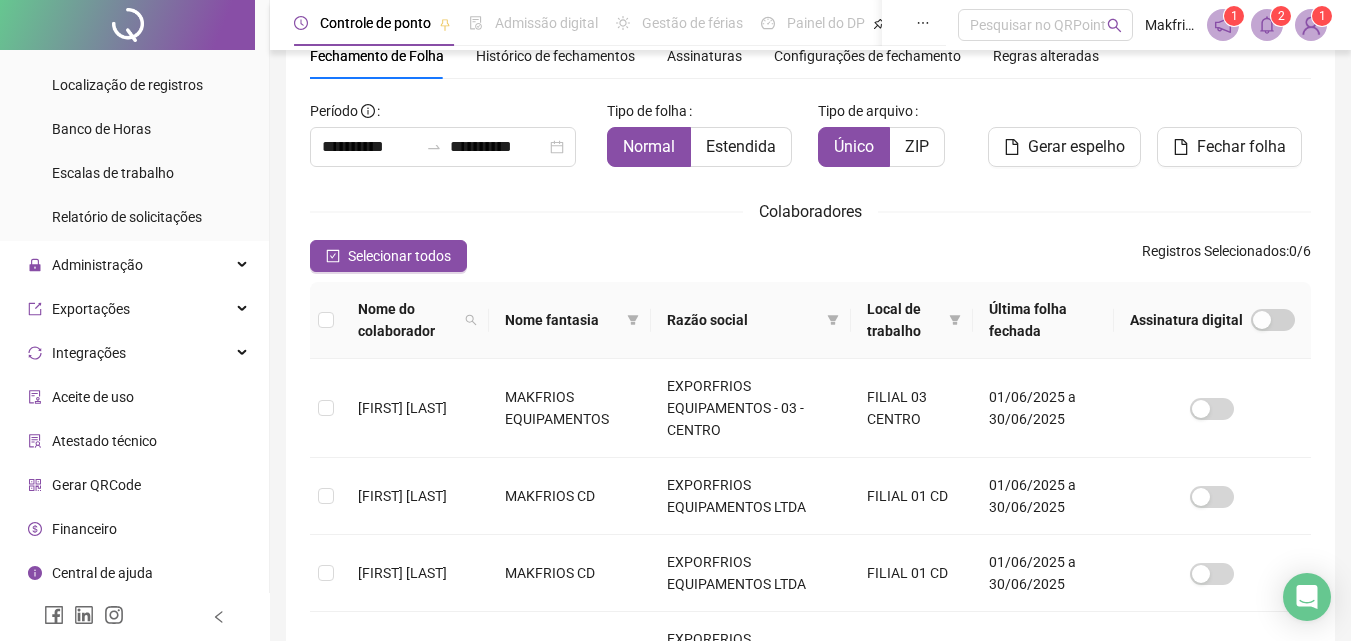 click at bounding box center (127, 25) 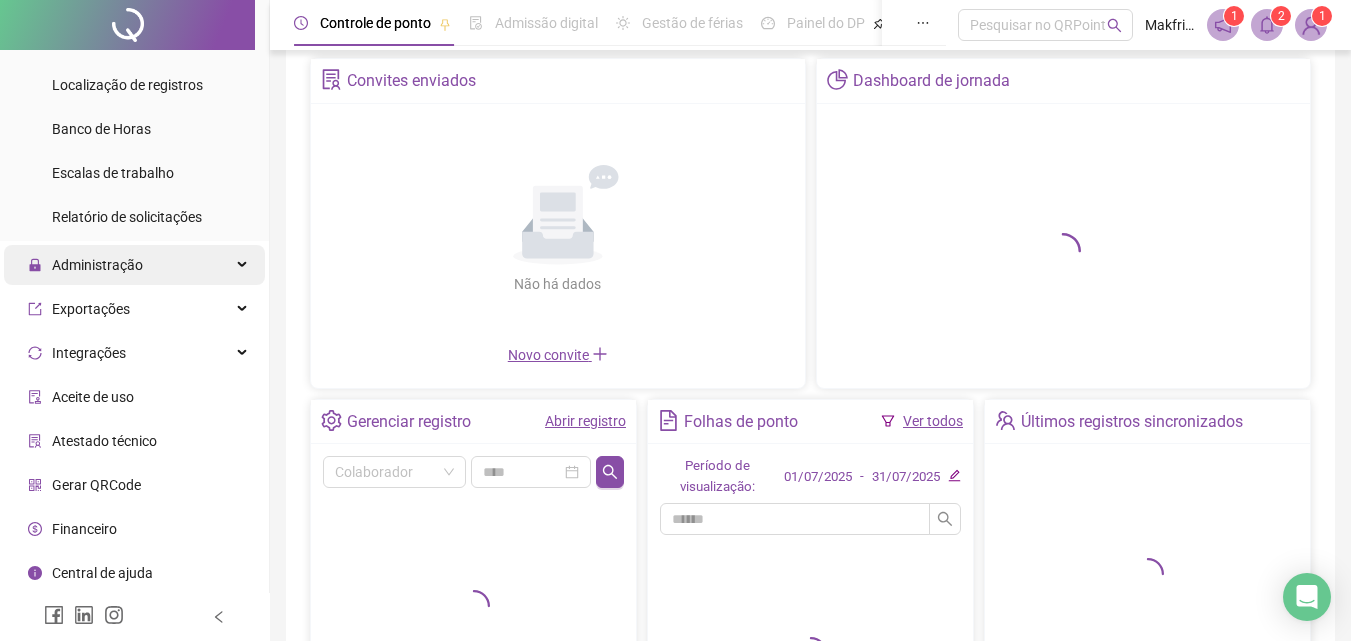 click on "Administração" at bounding box center (97, 265) 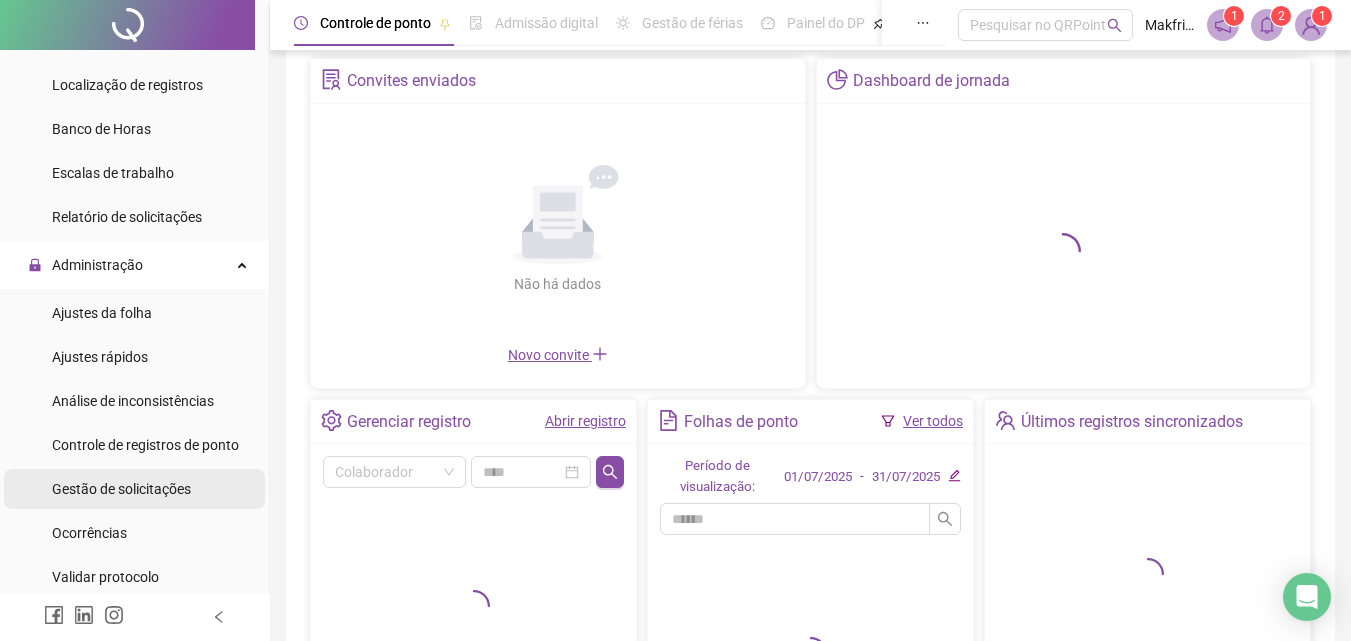 click on "Gestão de solicitações" at bounding box center (121, 489) 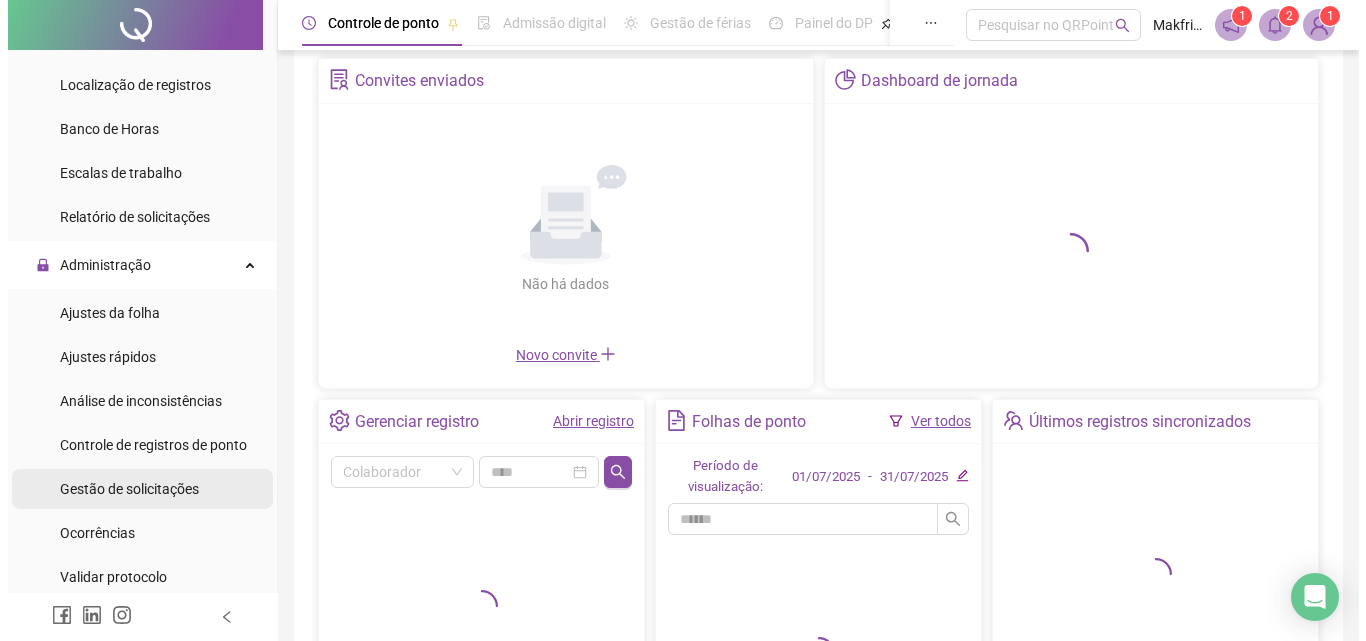 scroll, scrollTop: 0, scrollLeft: 0, axis: both 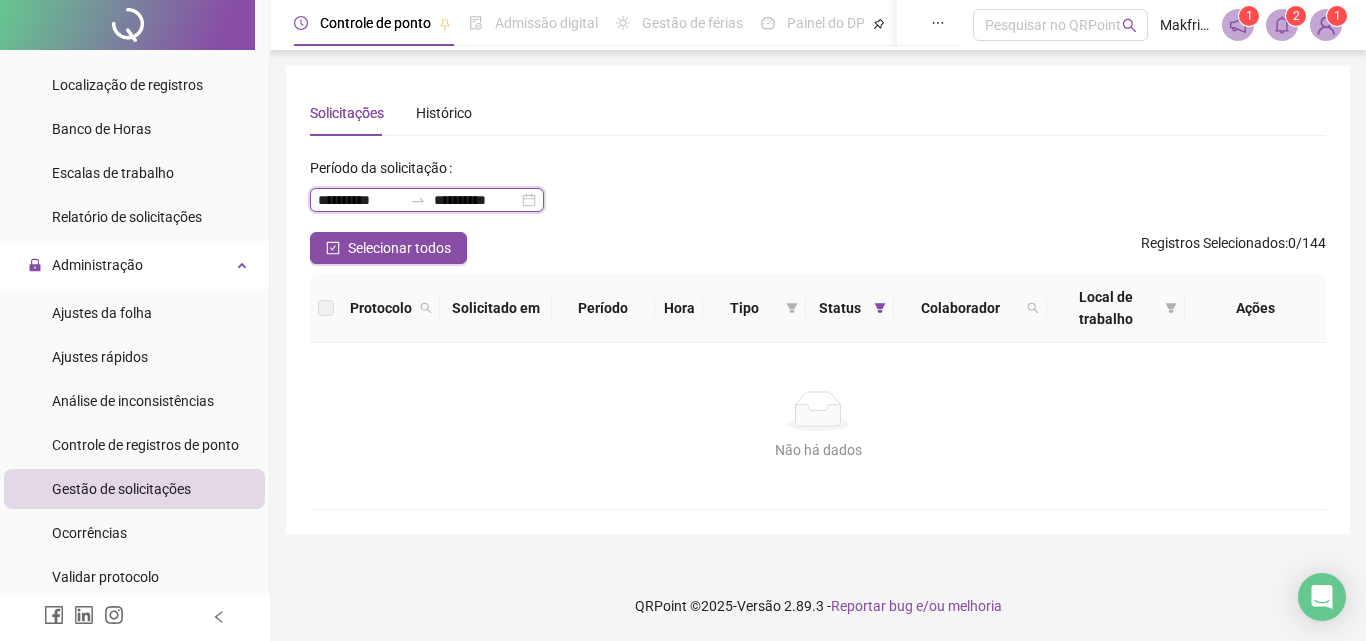 click on "**********" at bounding box center [360, 200] 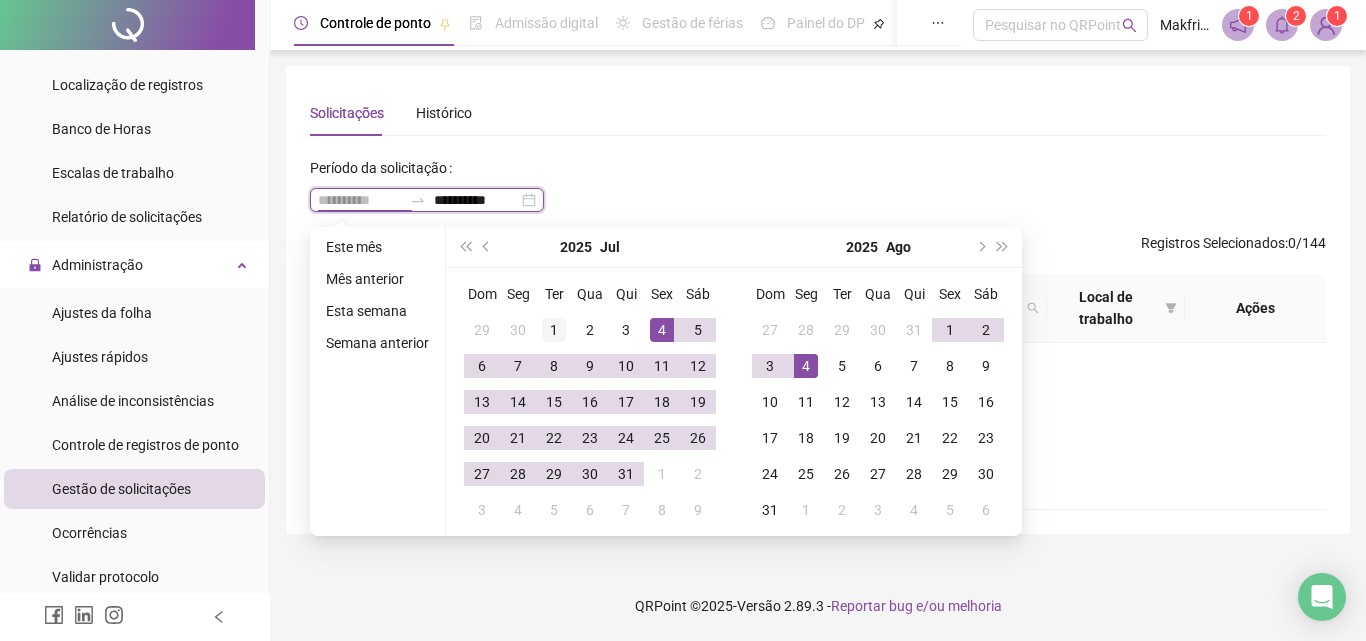 type on "**********" 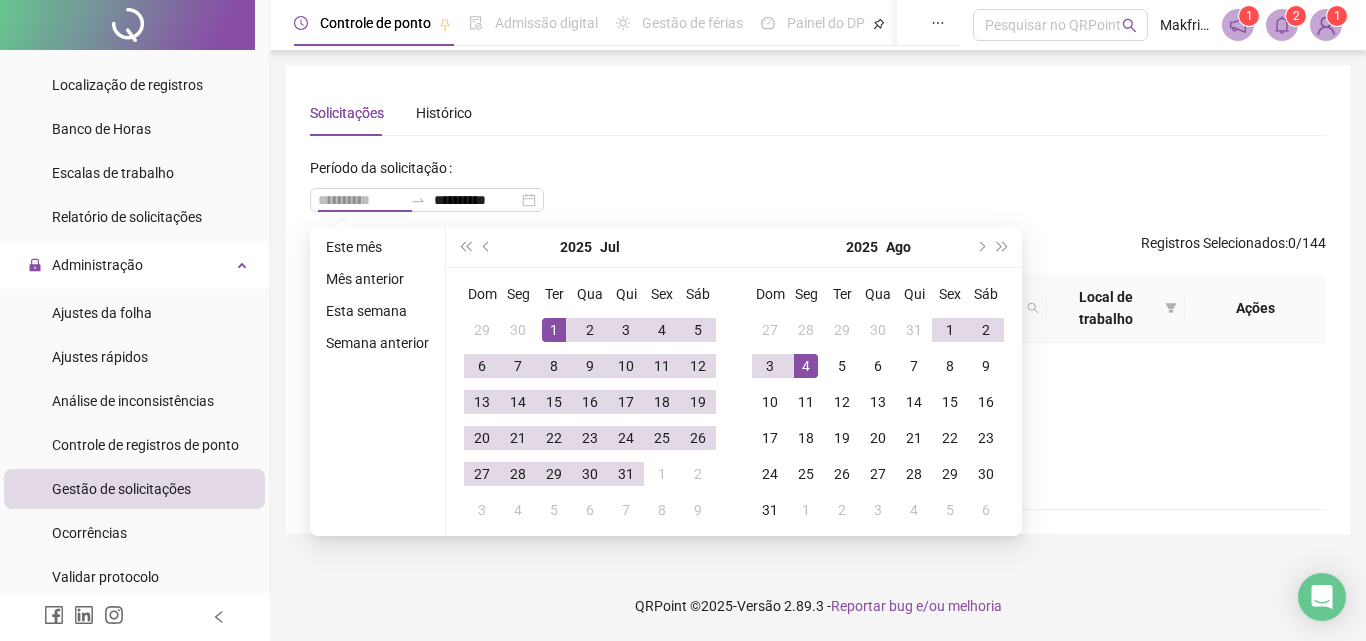 click on "1" at bounding box center (554, 330) 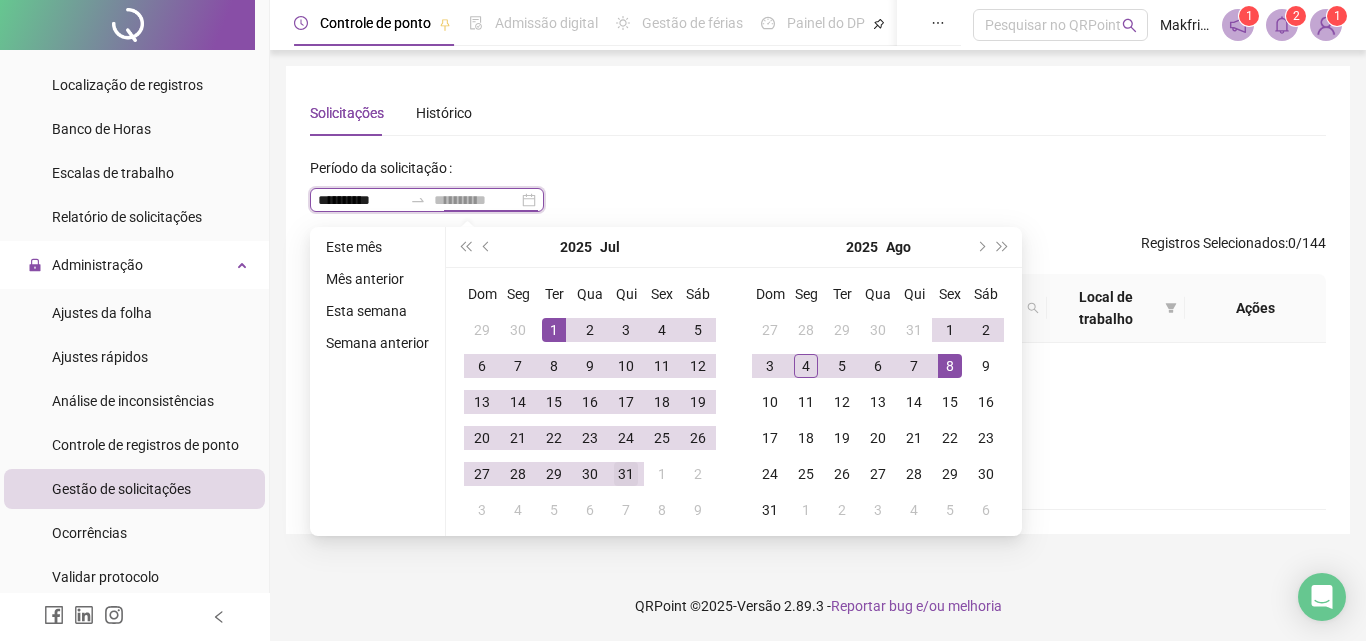 type on "**********" 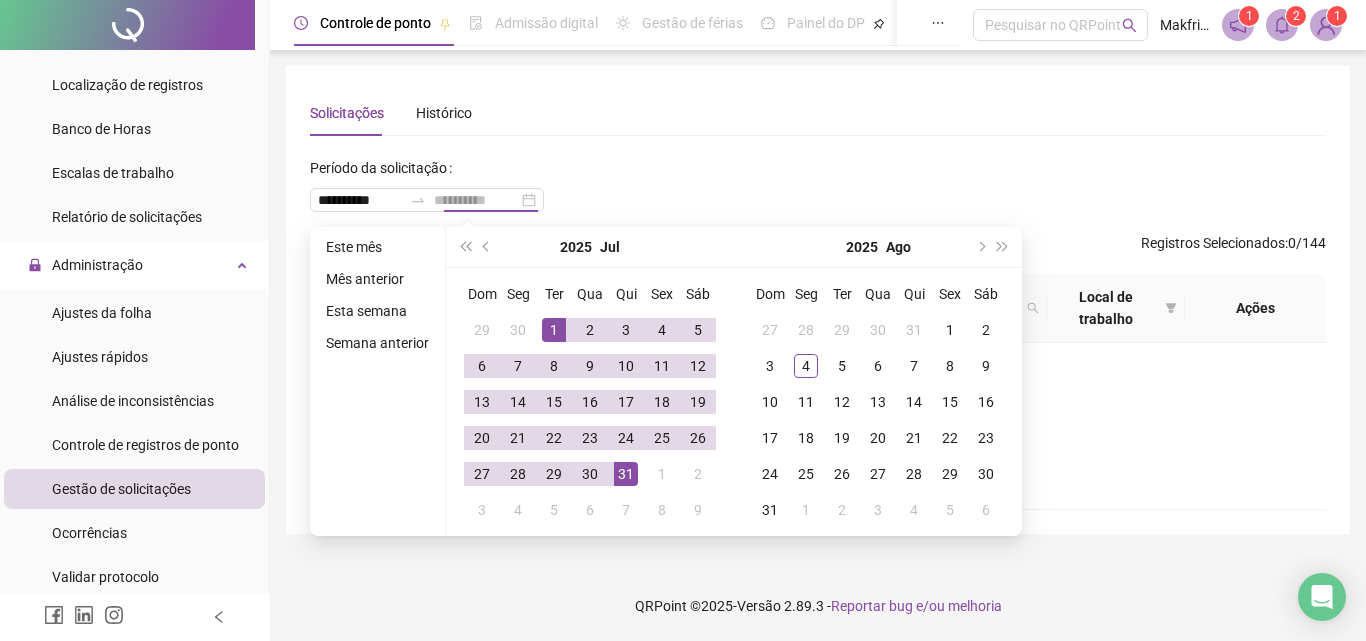 click on "31" at bounding box center (626, 474) 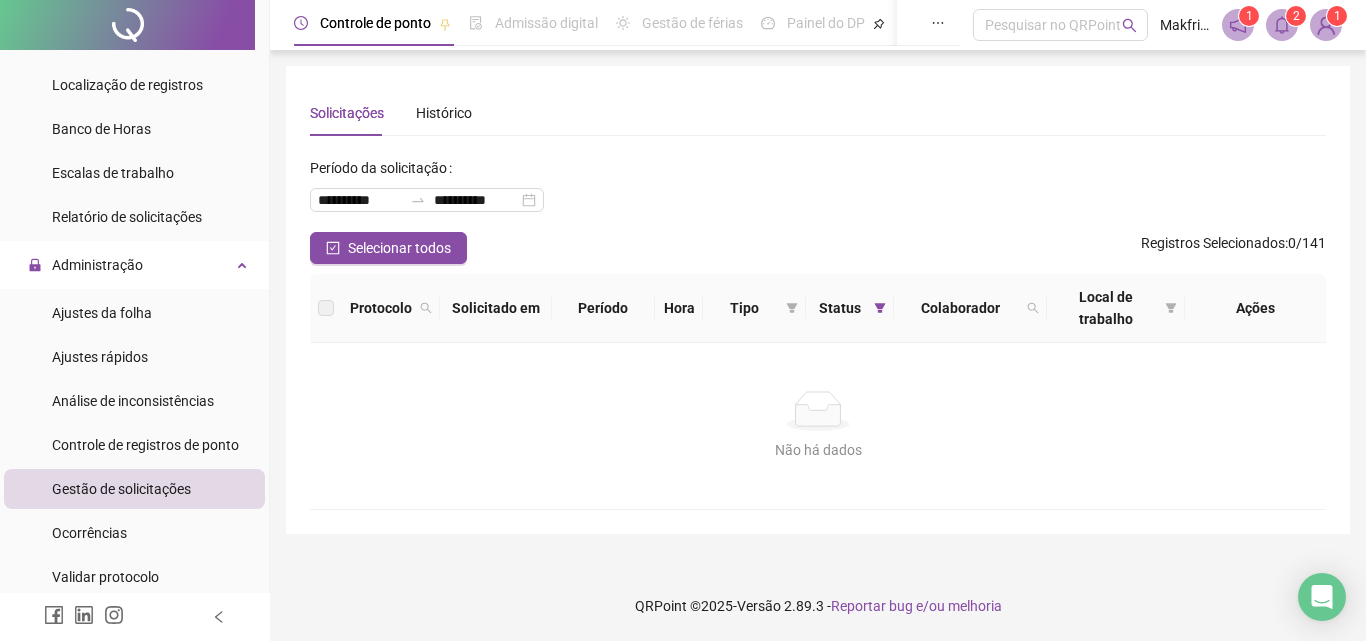 click on "**********" at bounding box center (818, 192) 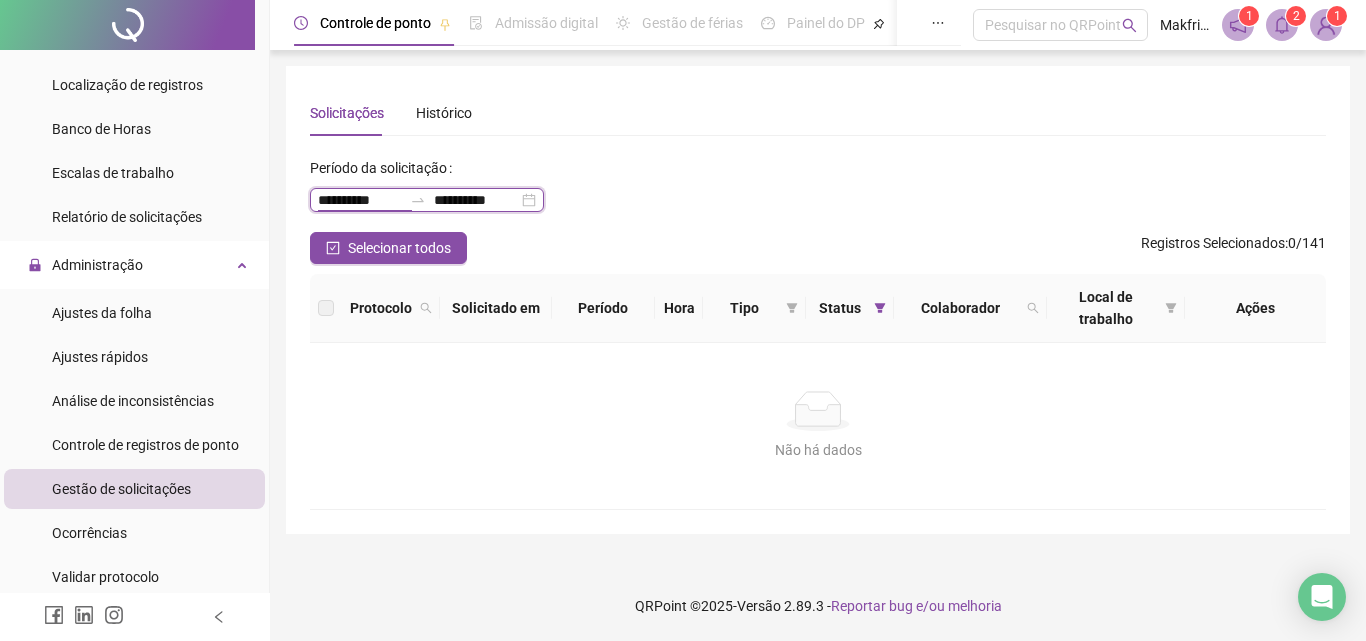 click on "**********" at bounding box center (360, 200) 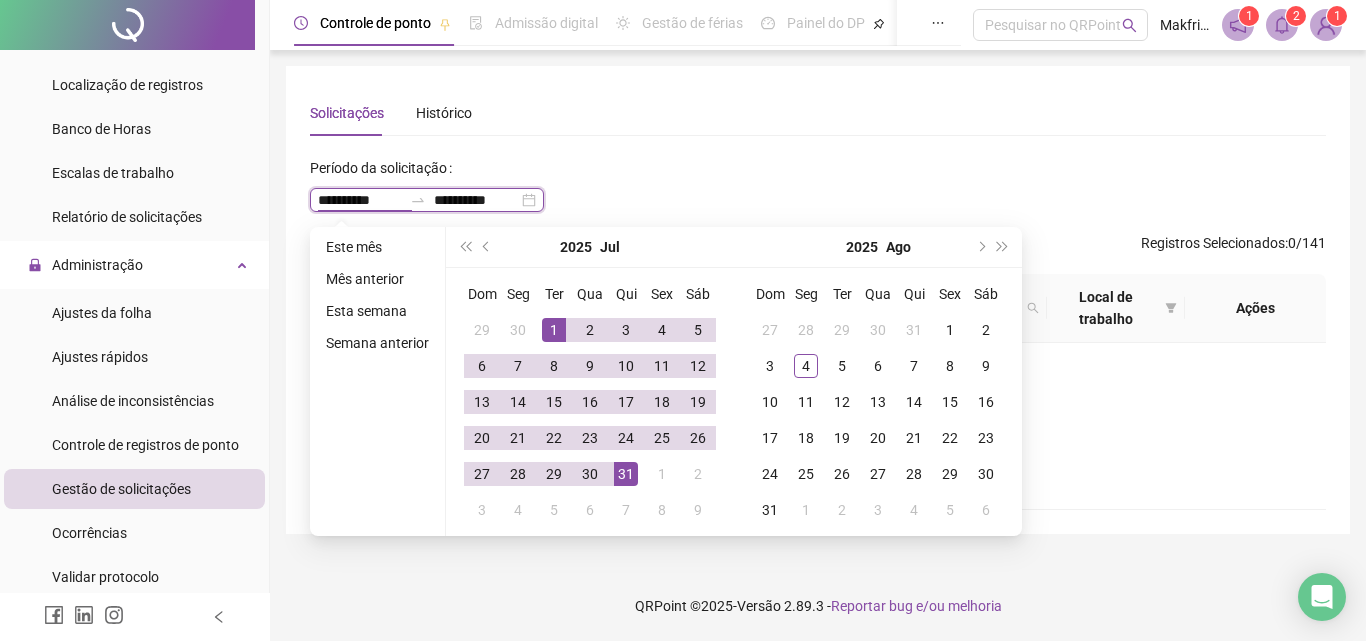 type on "**********" 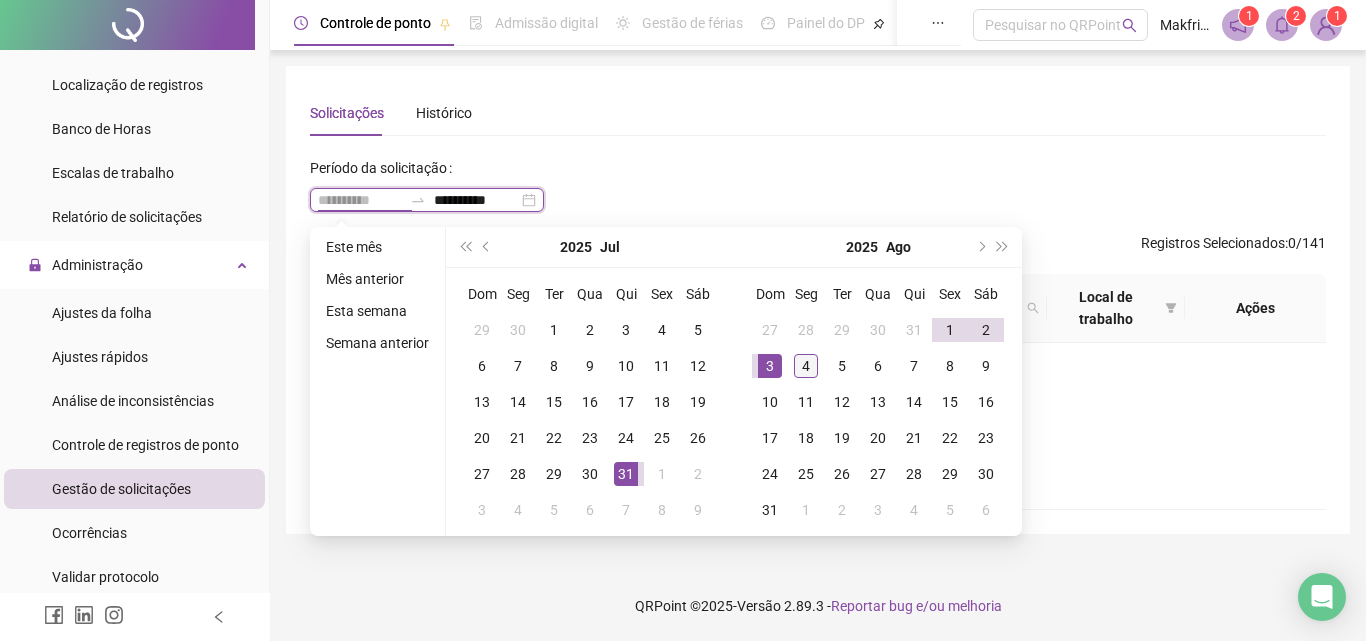 type on "**********" 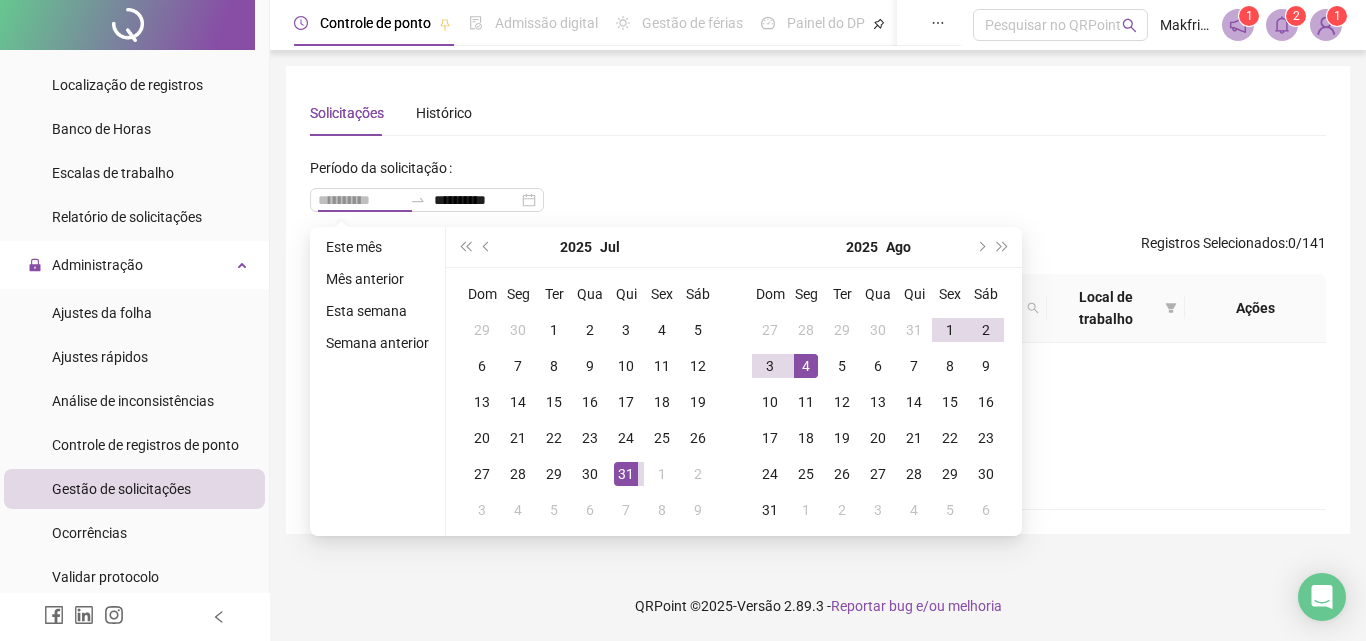 click on "4" at bounding box center [806, 366] 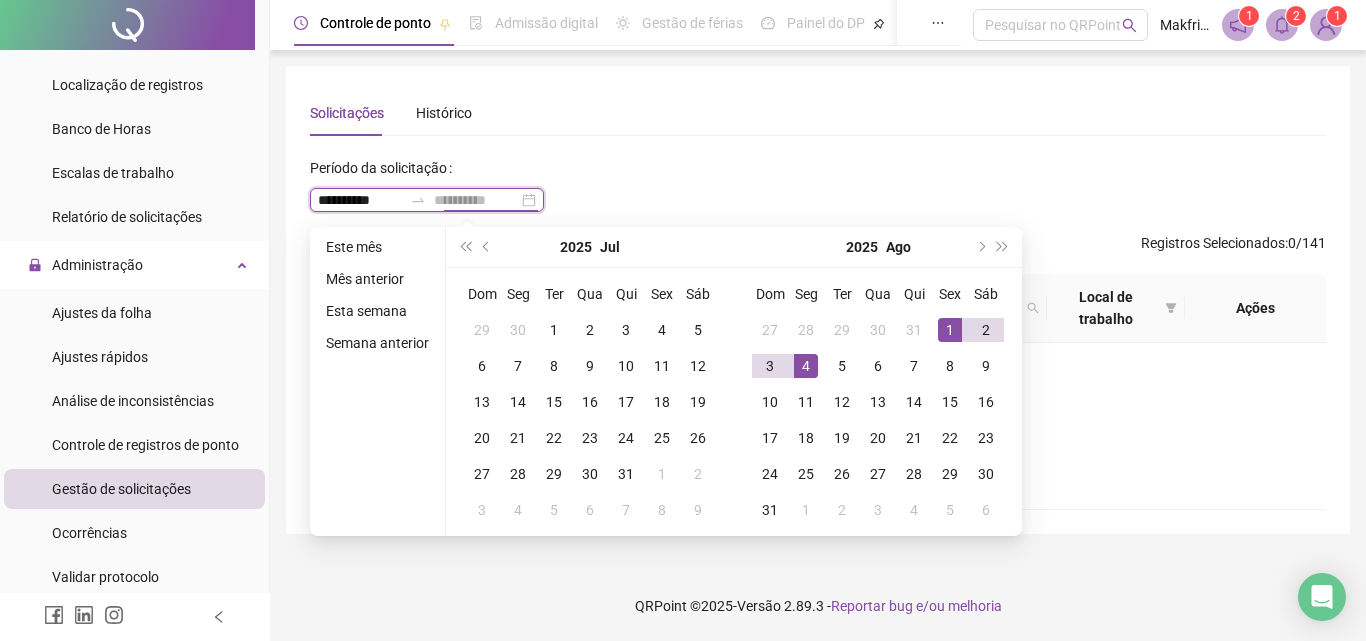 type on "**********" 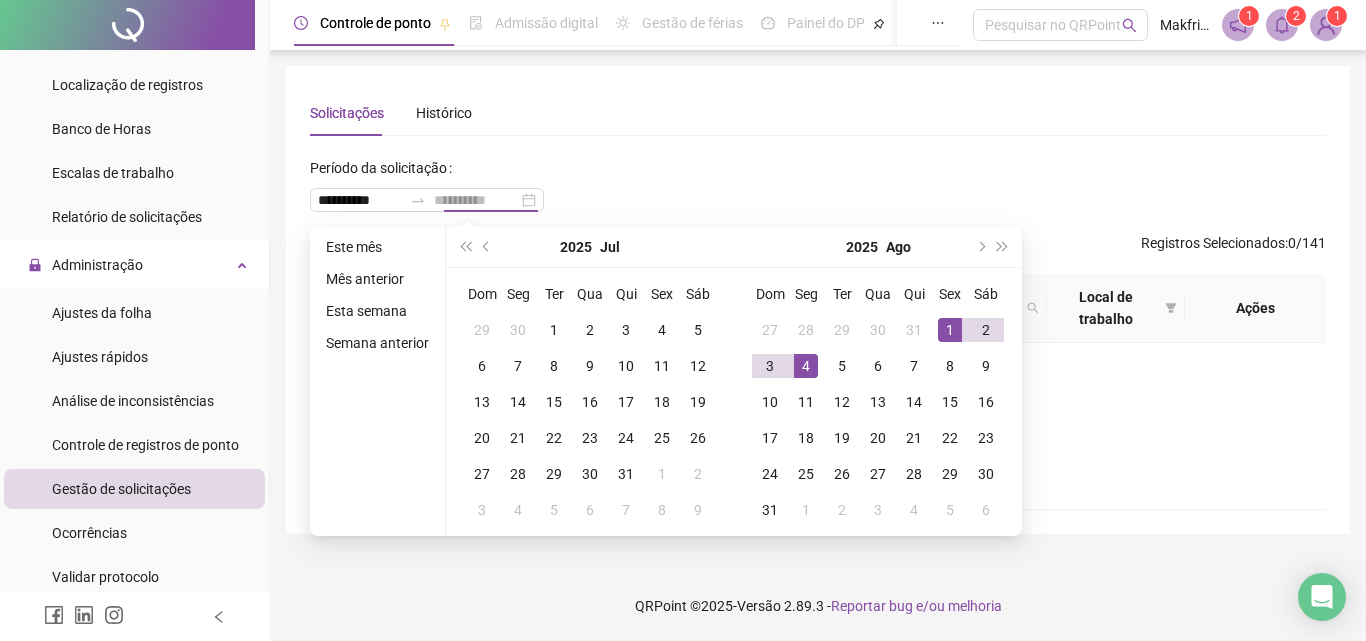 click on "1" at bounding box center (950, 330) 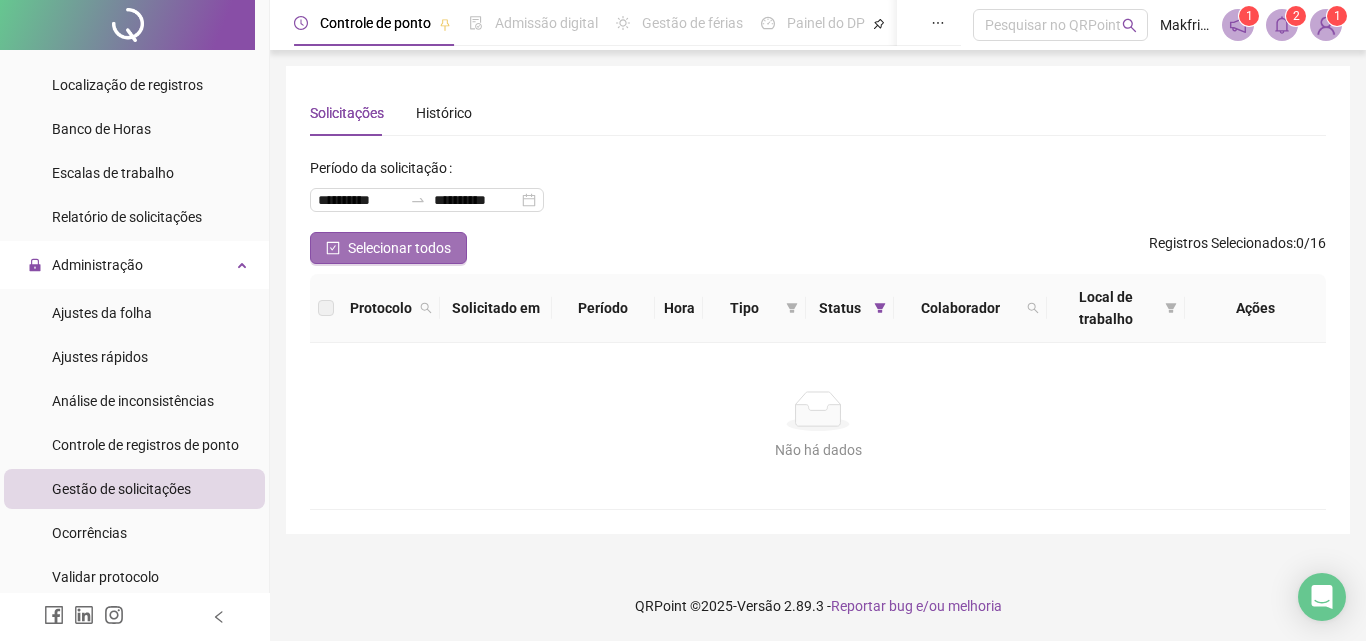 click on "Selecionar todos" at bounding box center [399, 248] 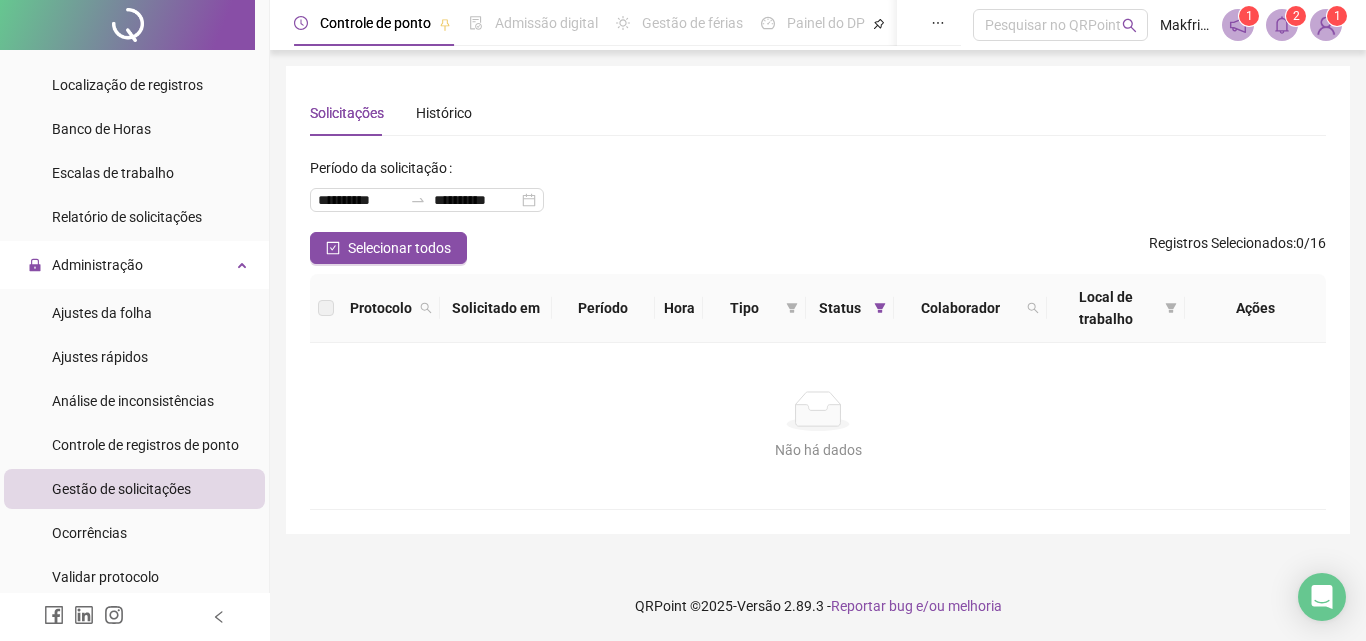 click on "Selecionar todos Registros Selecionados :  0 / 16" at bounding box center (818, 248) 